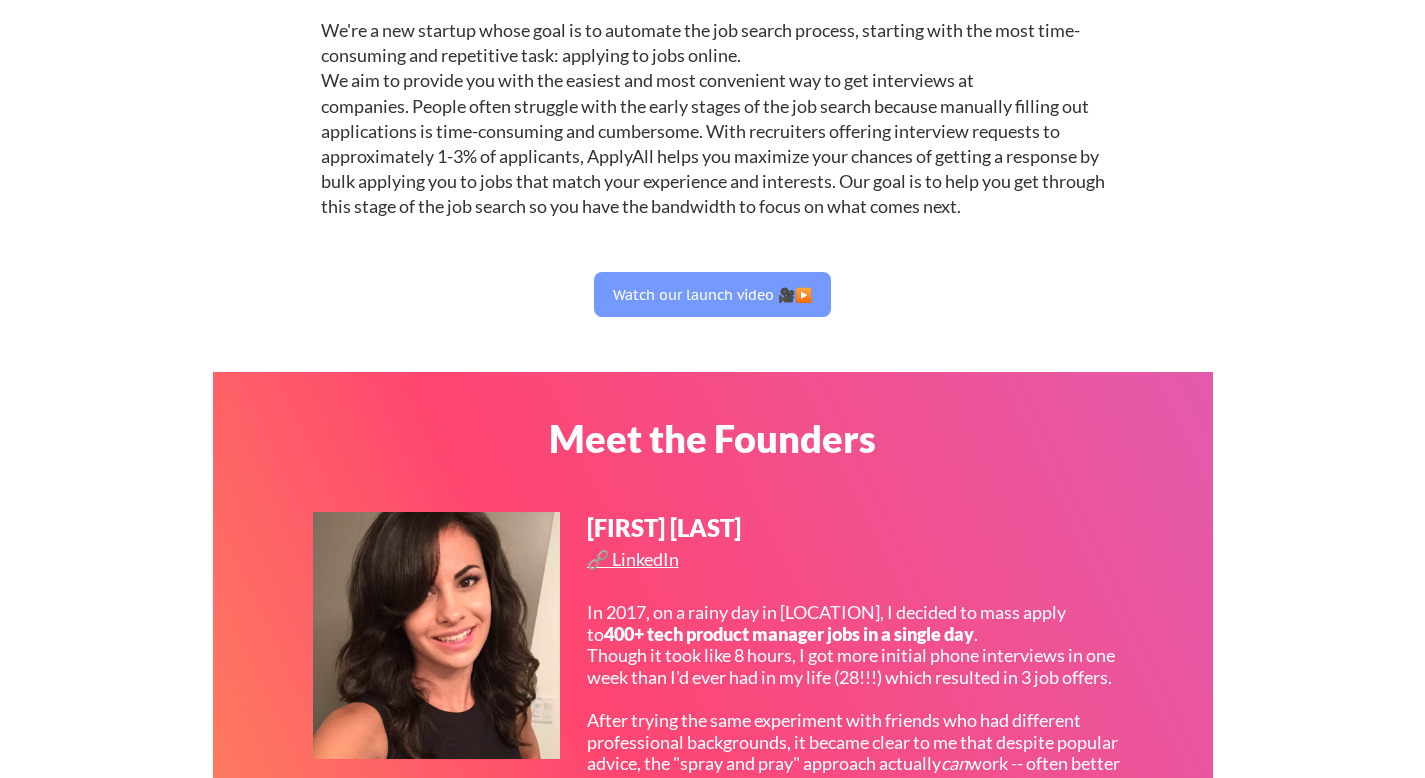 scroll, scrollTop: 0, scrollLeft: 0, axis: both 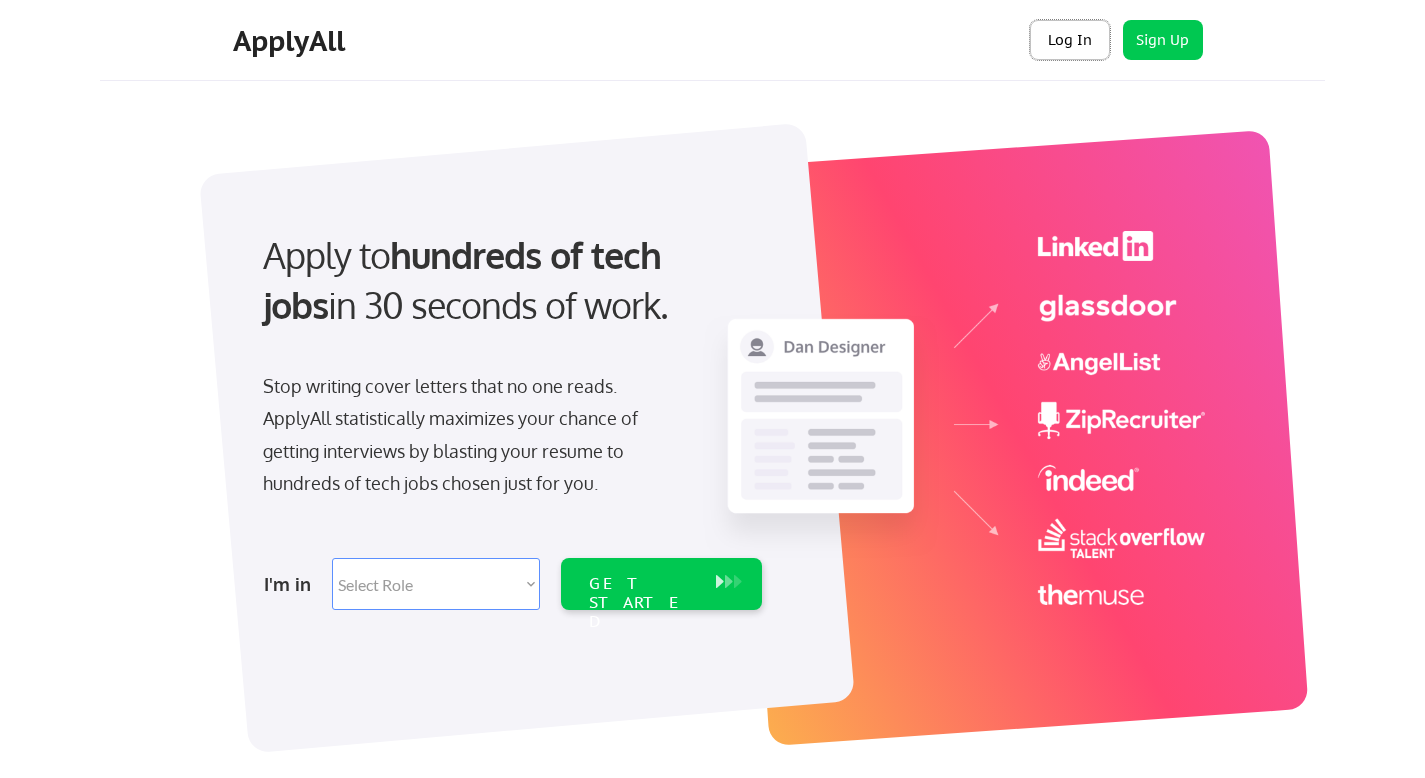 click on "Log In" at bounding box center (1070, 40) 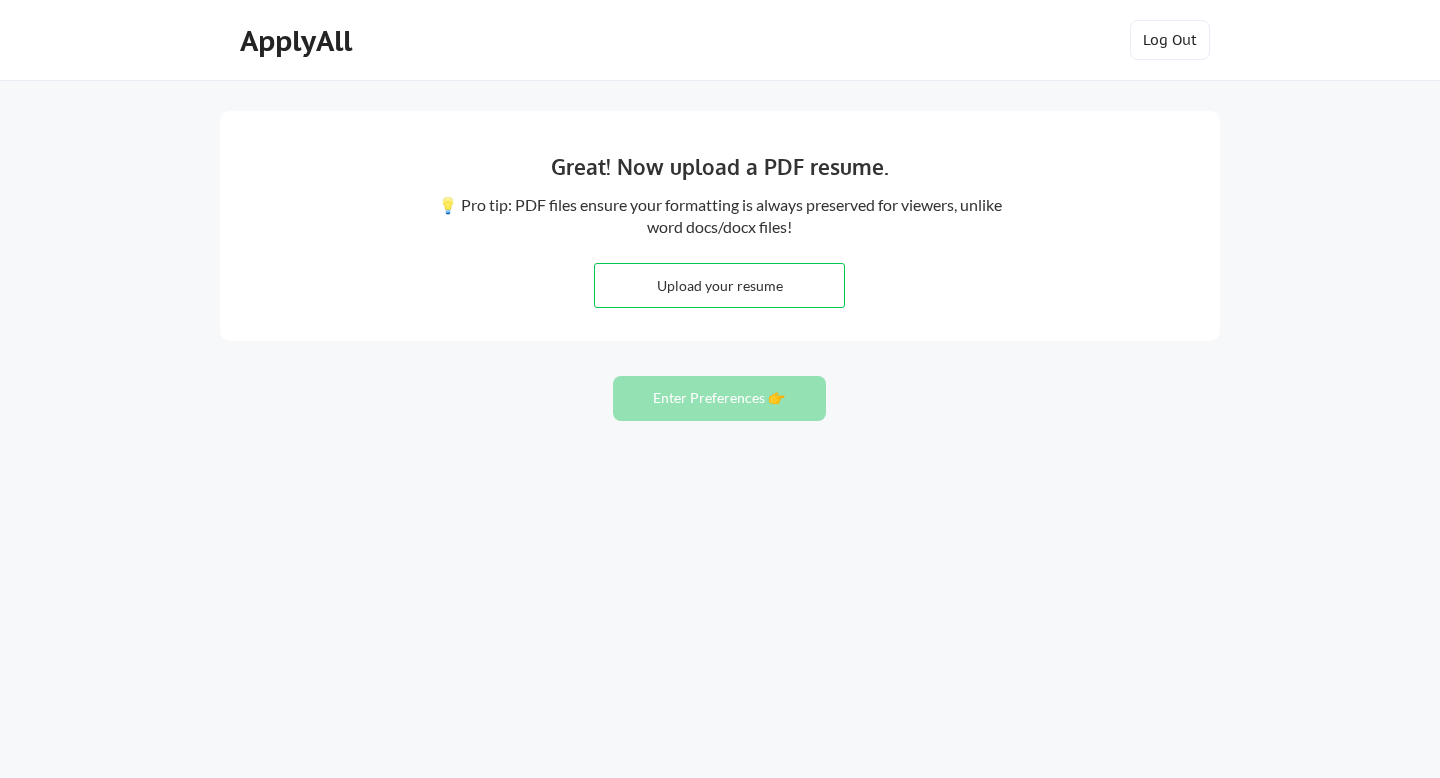 scroll, scrollTop: 0, scrollLeft: 0, axis: both 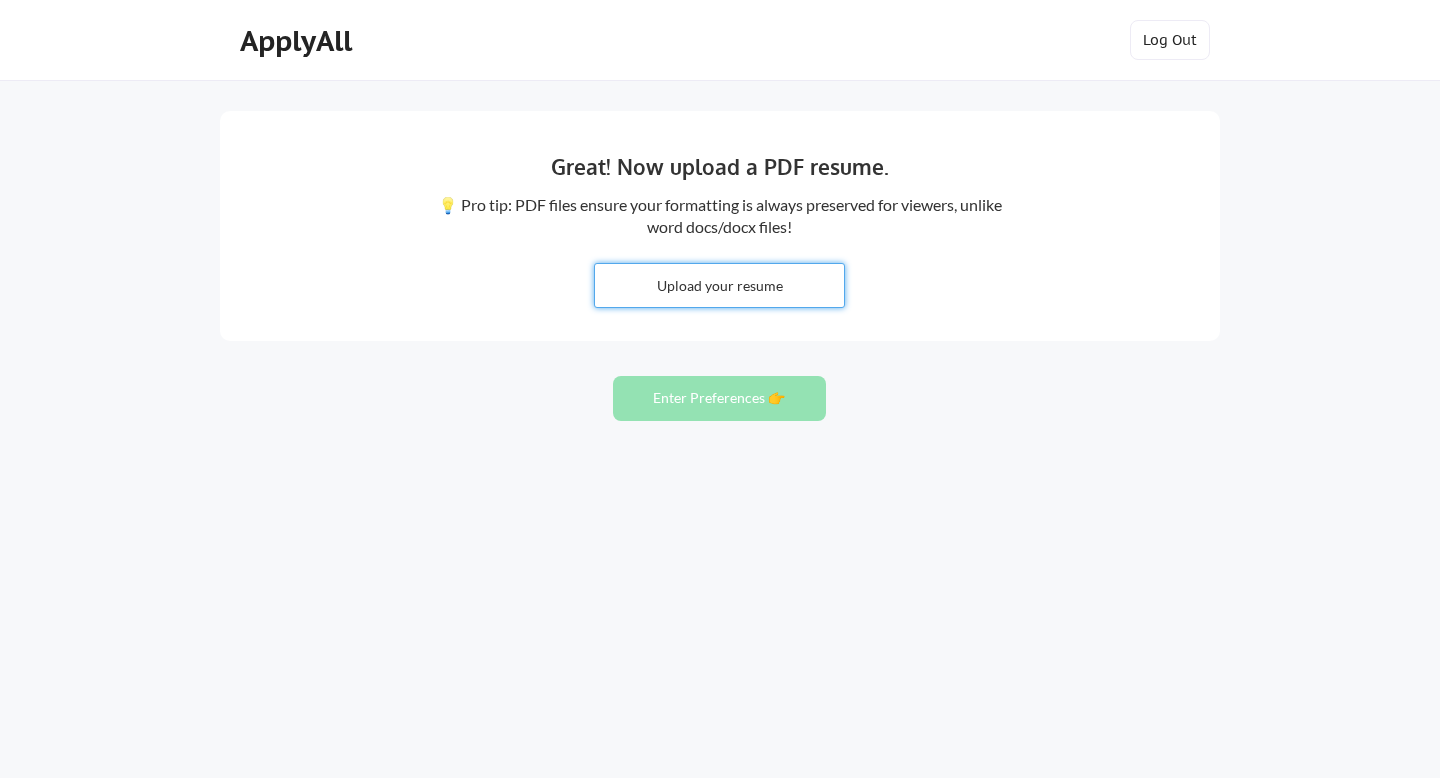 click at bounding box center (719, 285) 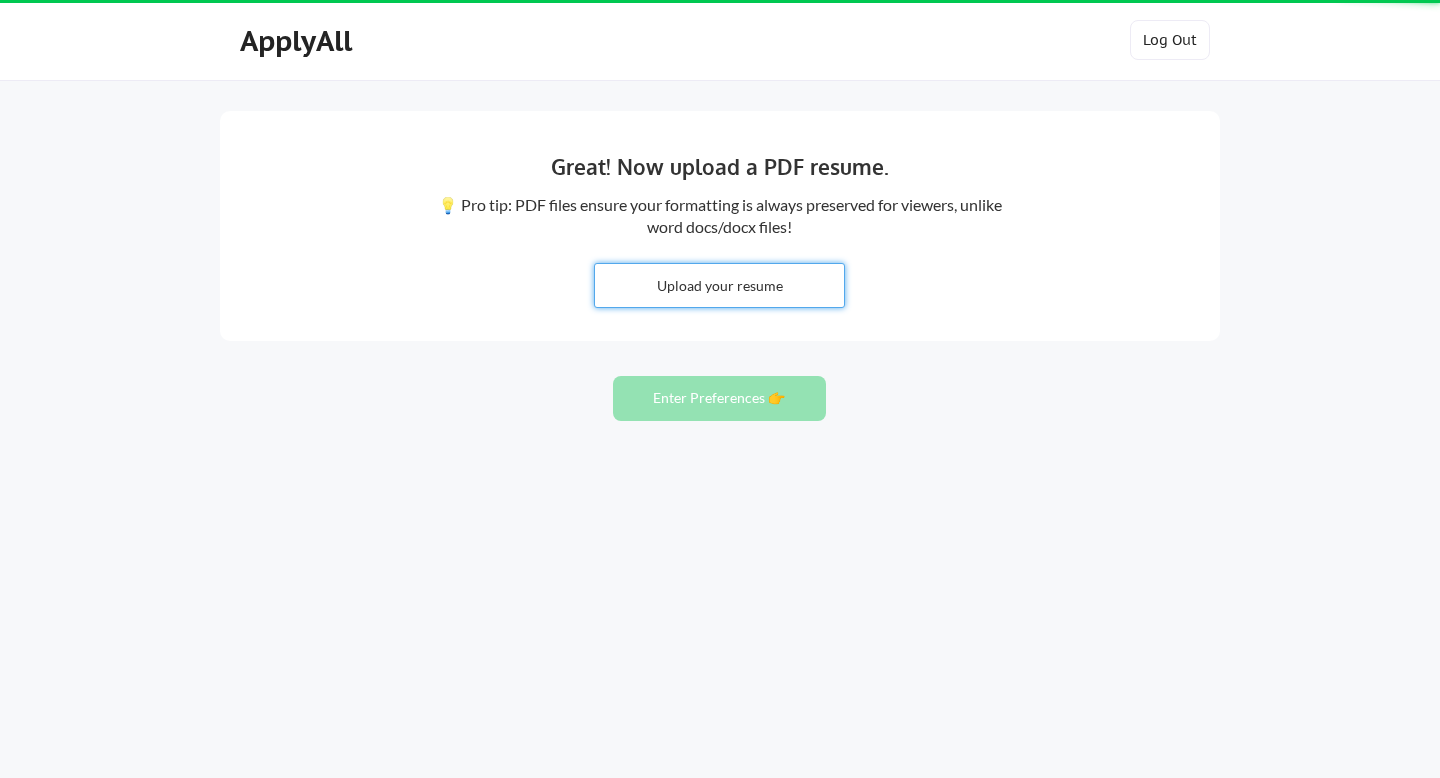 type 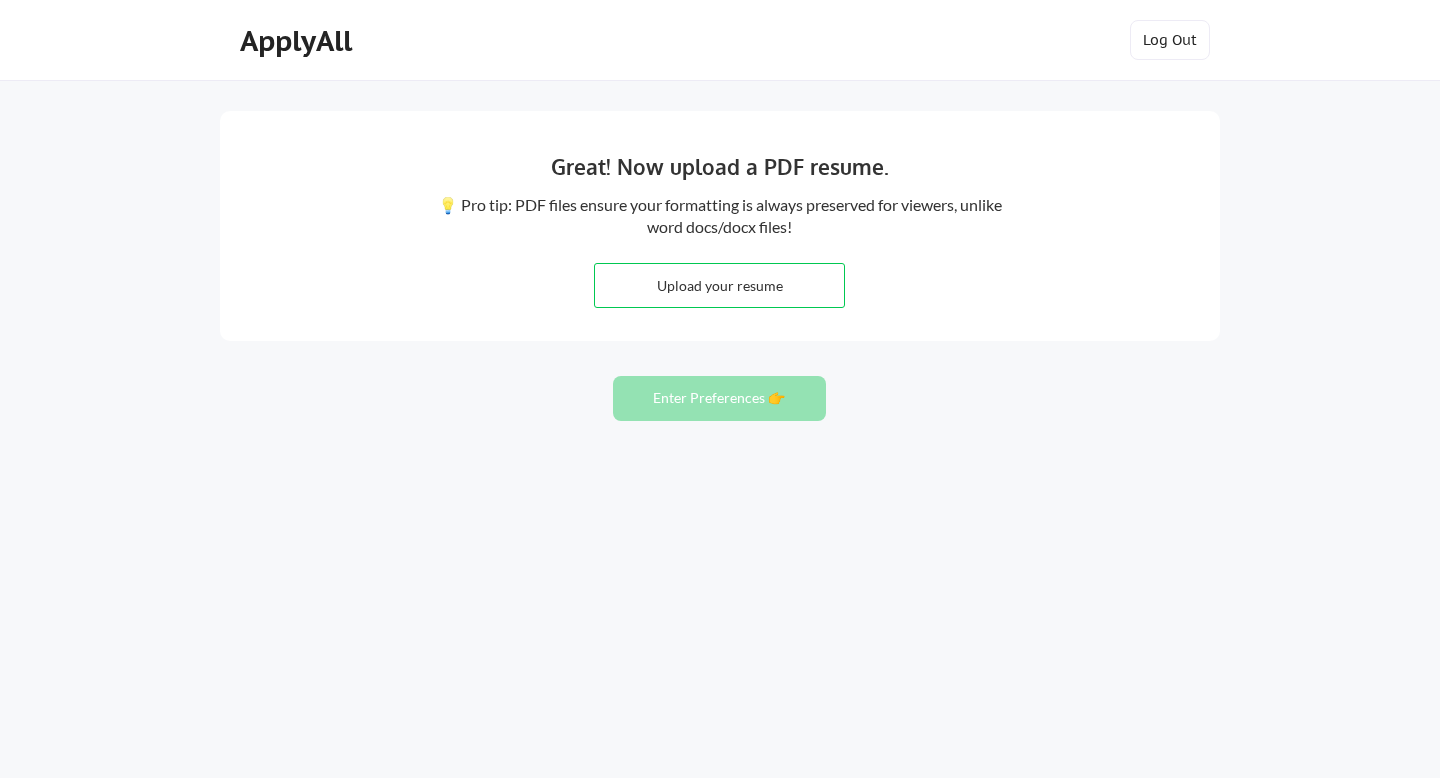 scroll, scrollTop: 0, scrollLeft: 0, axis: both 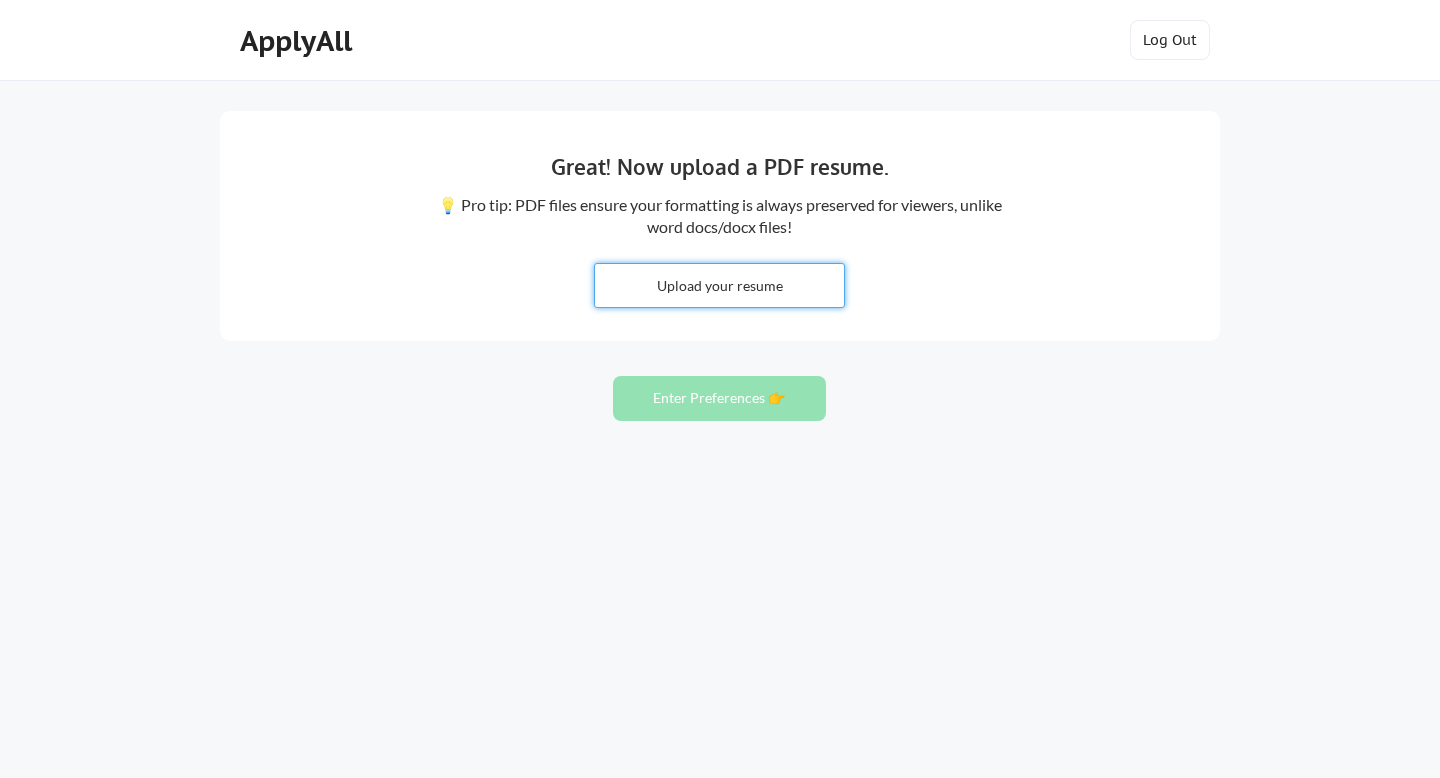 click at bounding box center (719, 285) 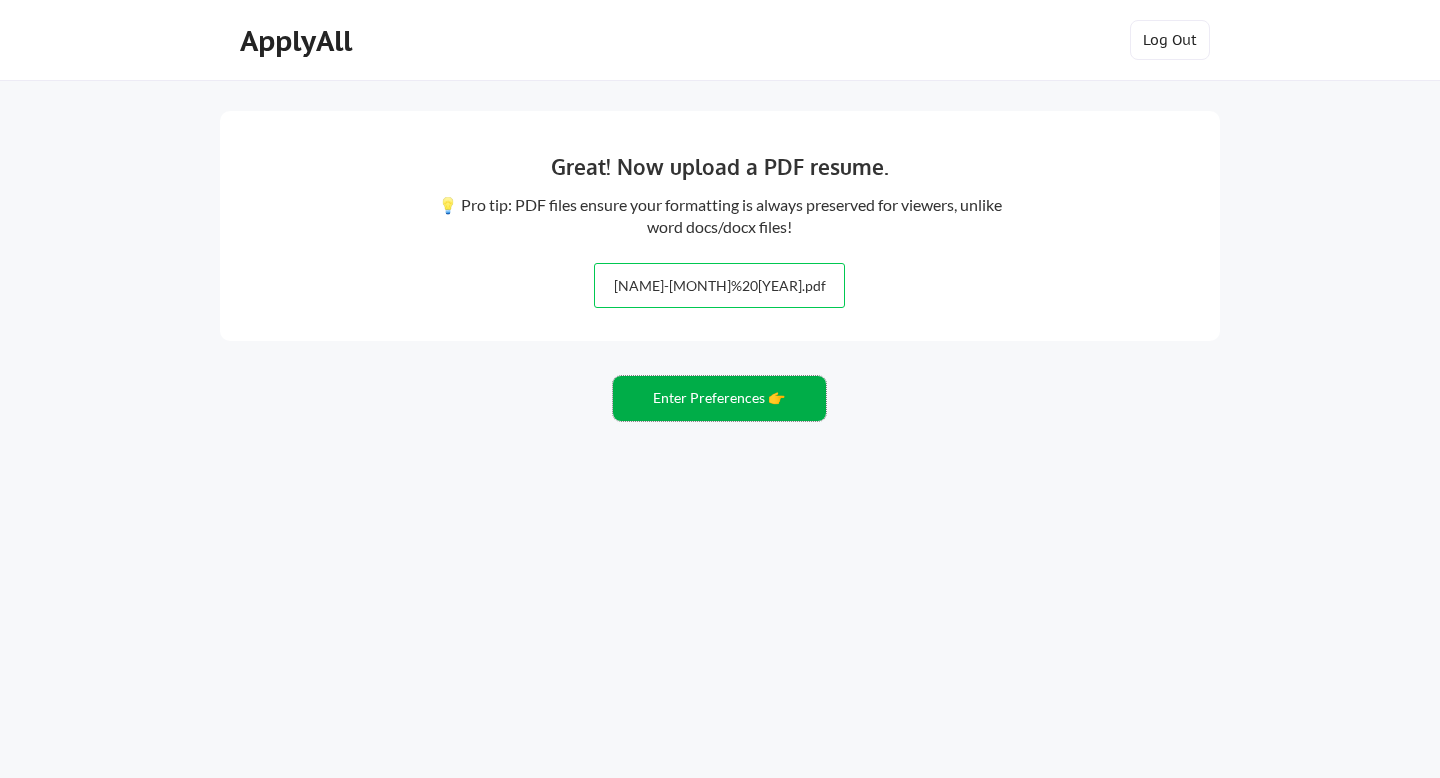click on "Enter Preferences  👉" at bounding box center [719, 398] 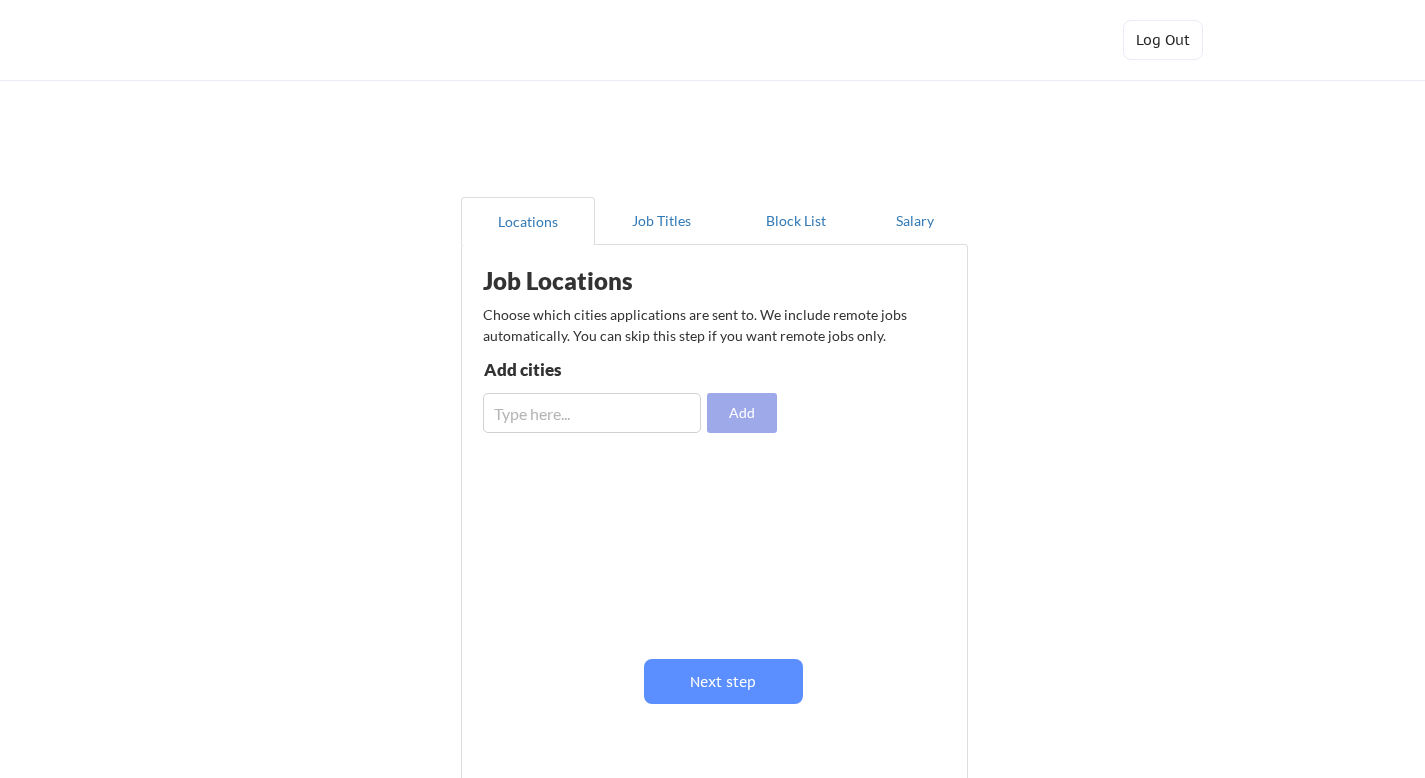 scroll, scrollTop: 0, scrollLeft: 0, axis: both 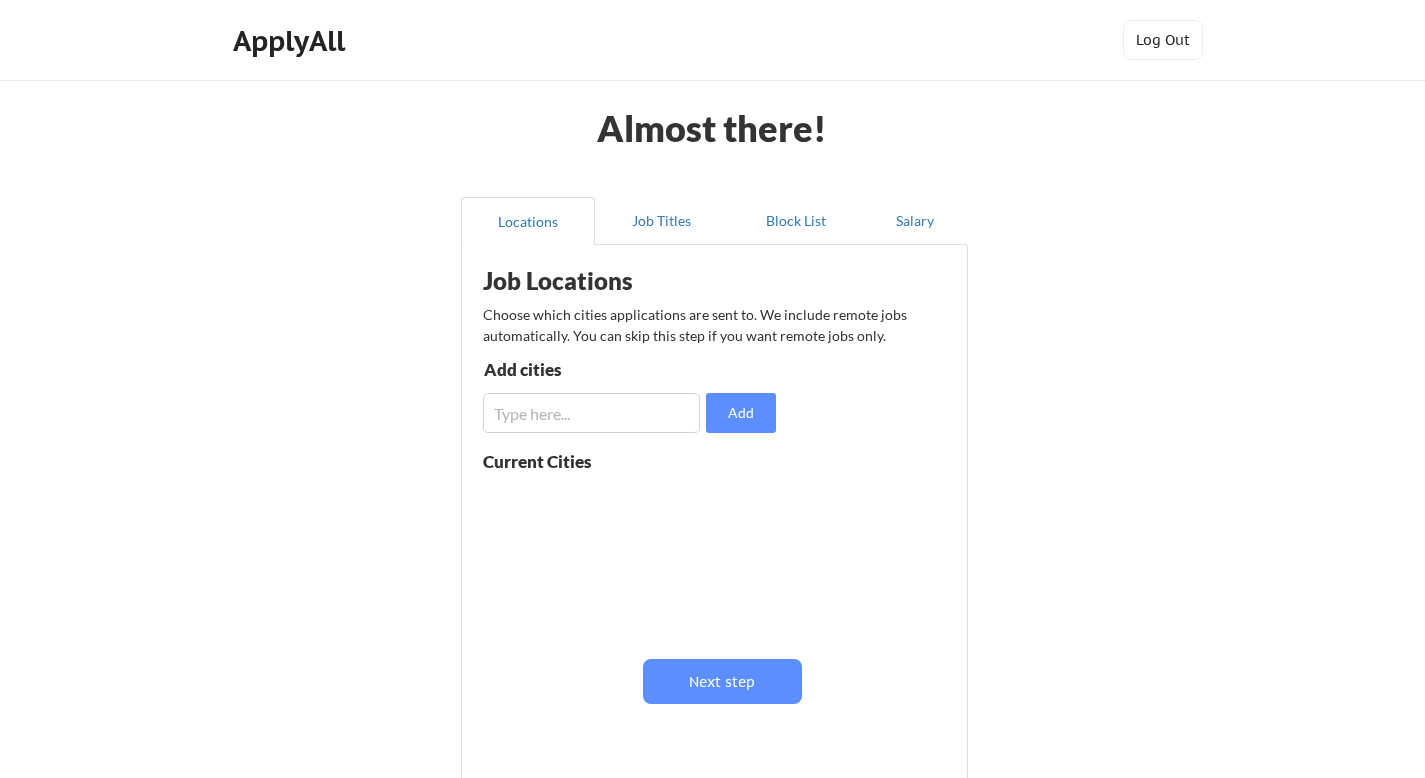 click at bounding box center [591, 413] 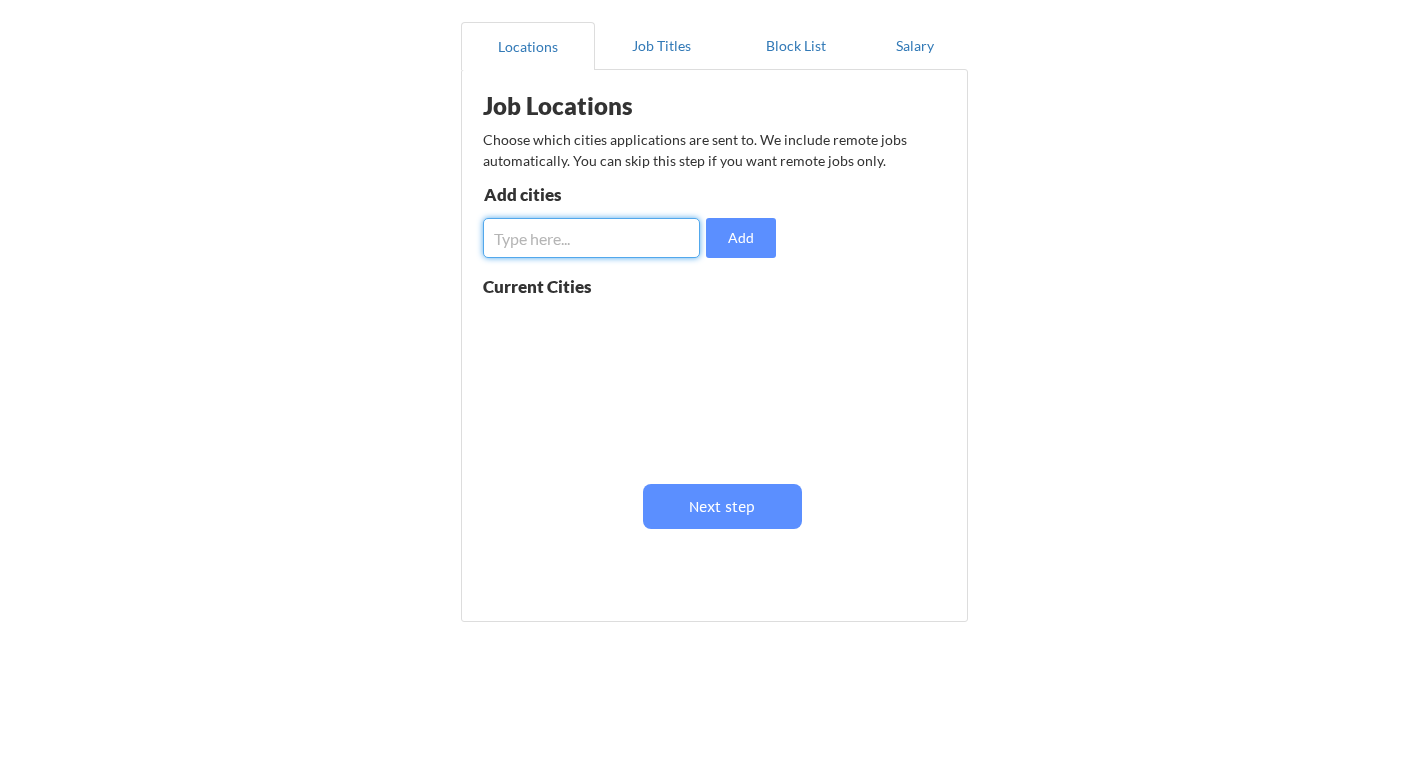 scroll, scrollTop: 176, scrollLeft: 0, axis: vertical 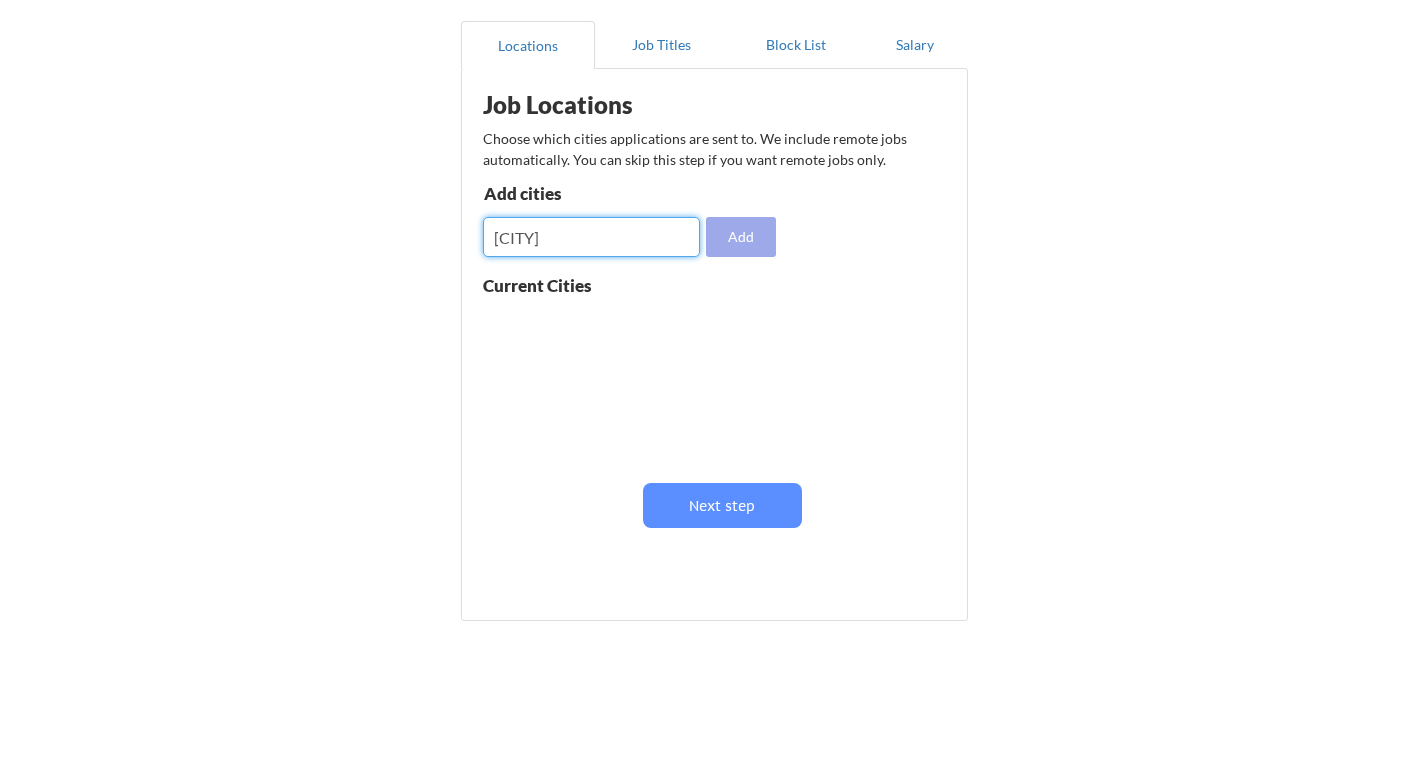 type on "Denver" 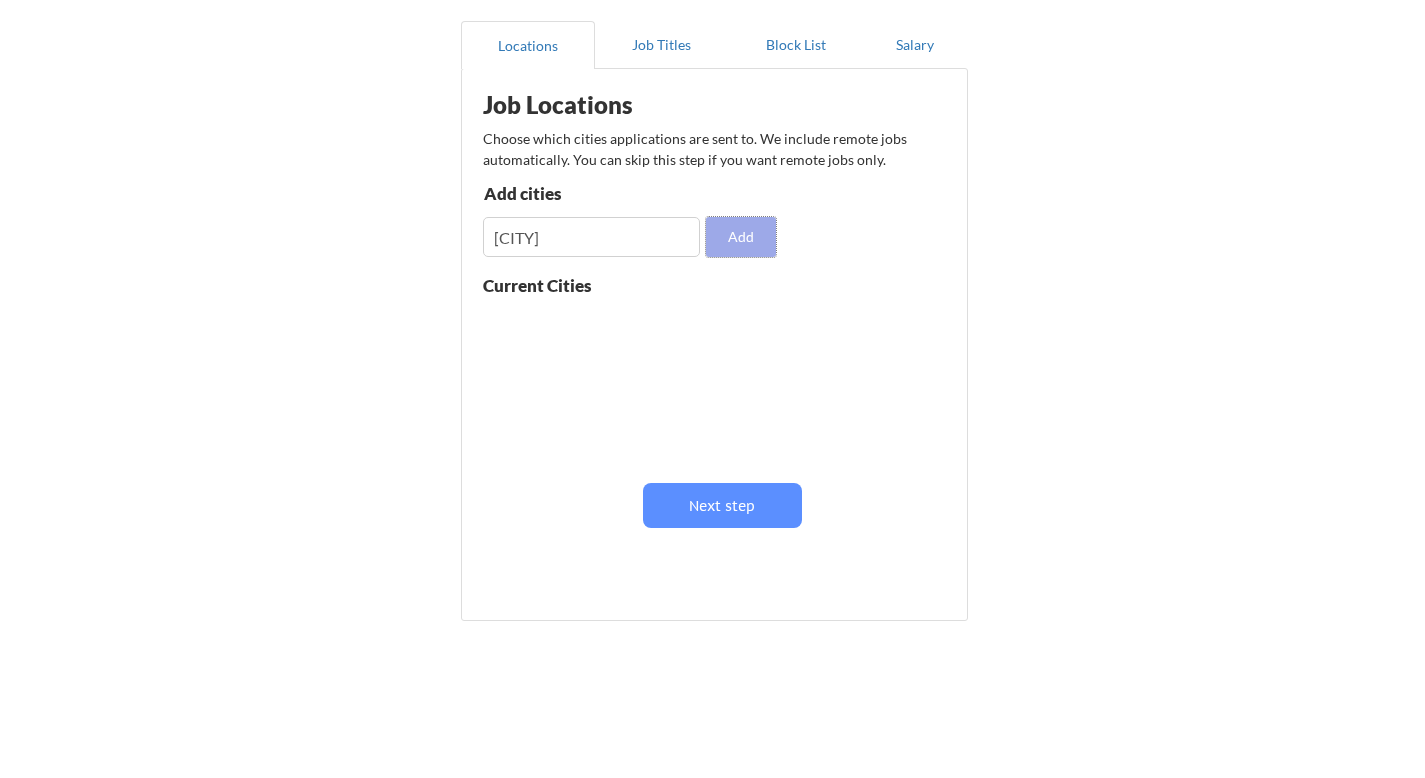 click on "Add" at bounding box center [741, 237] 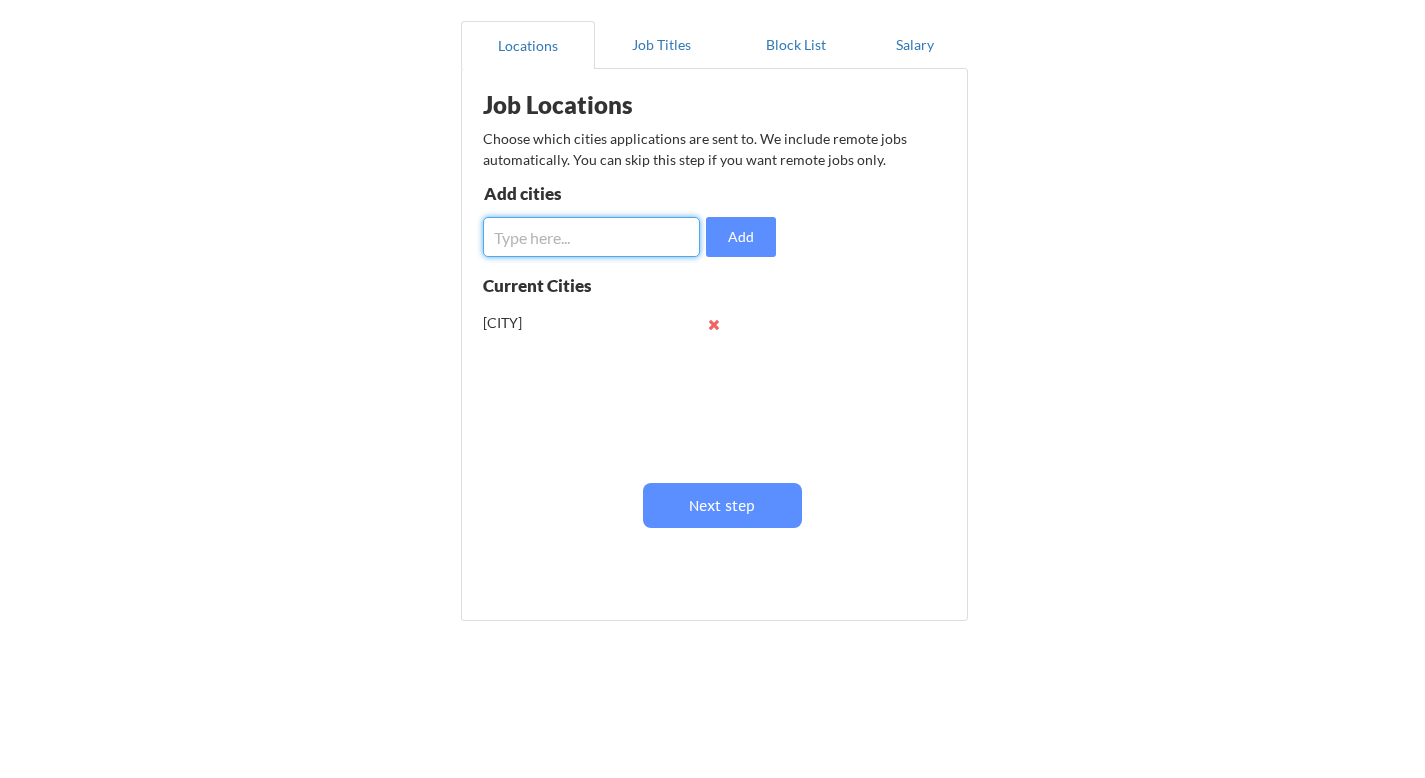 click at bounding box center (591, 237) 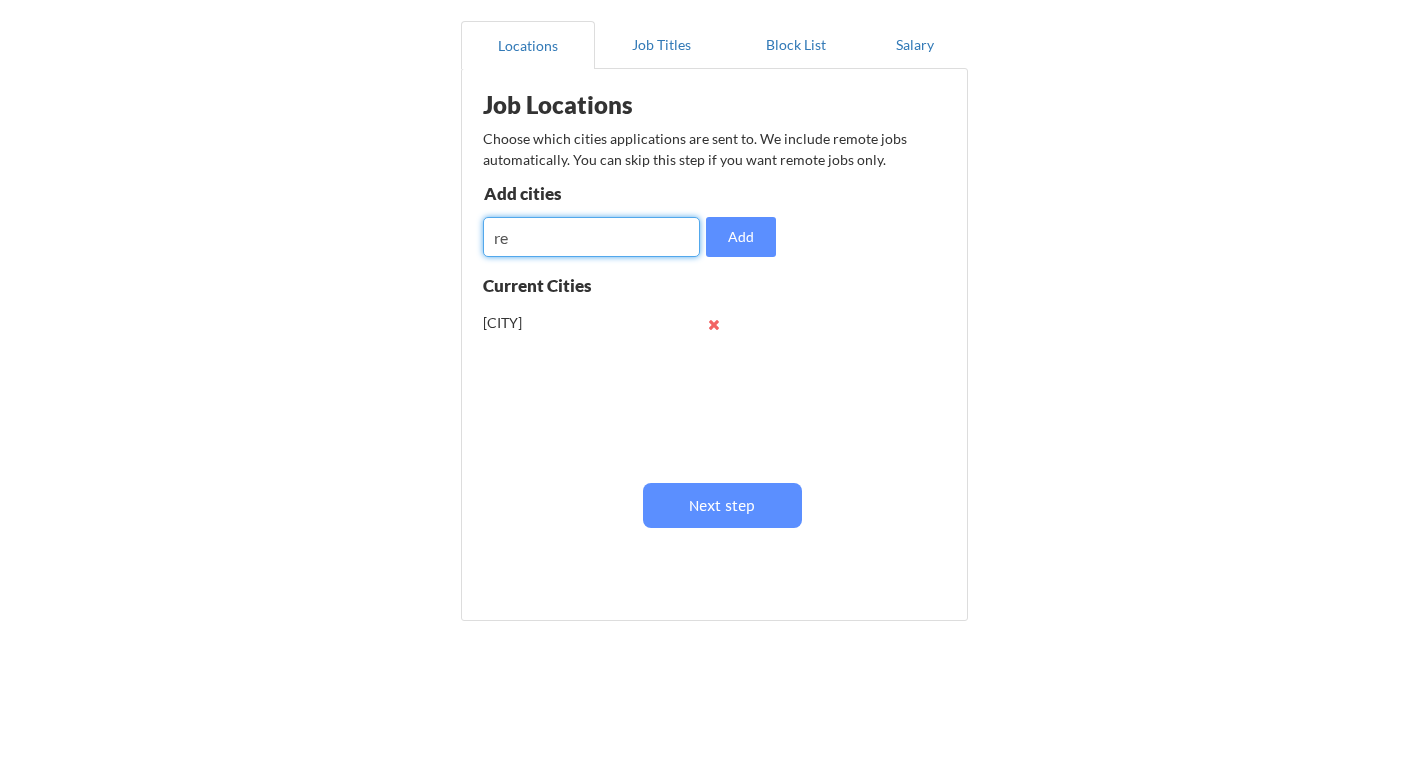 type on "r" 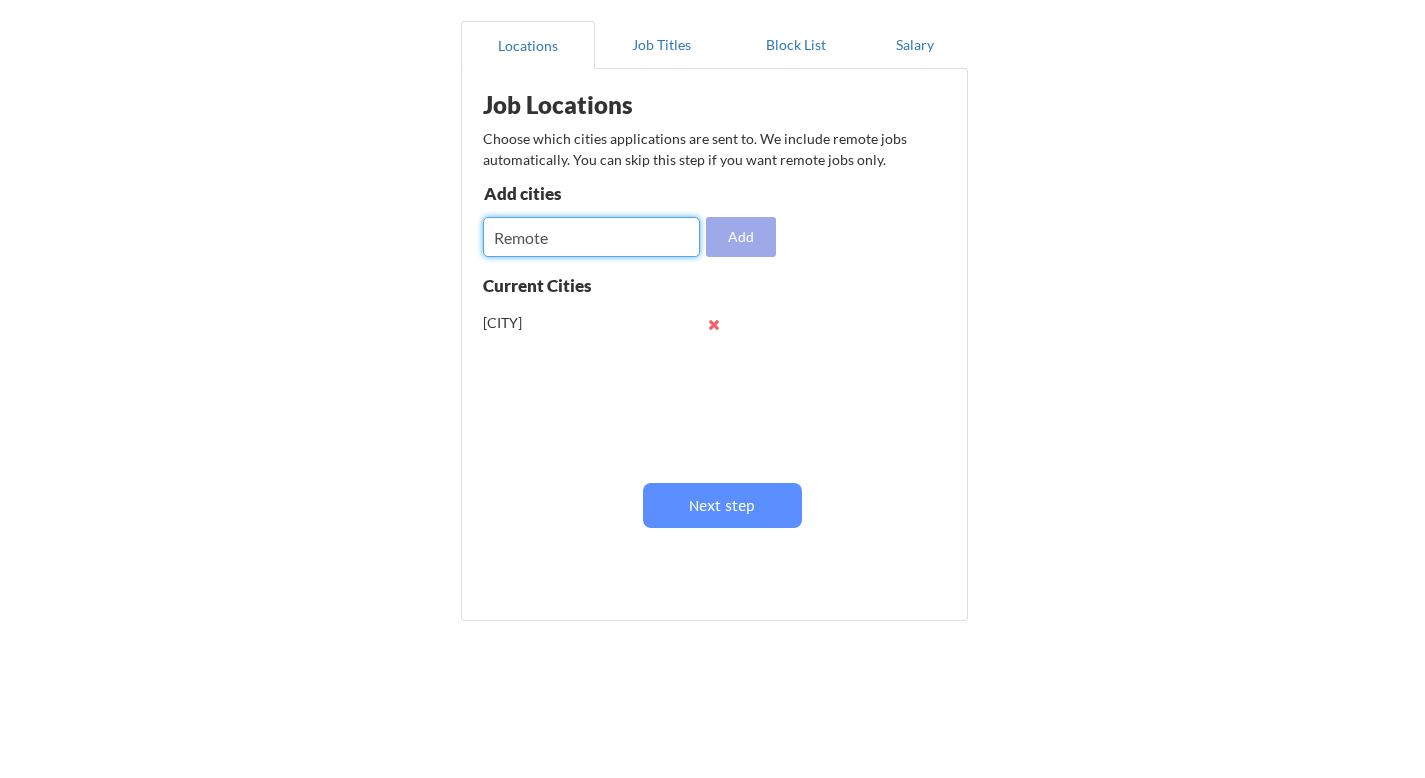 type on "Remote" 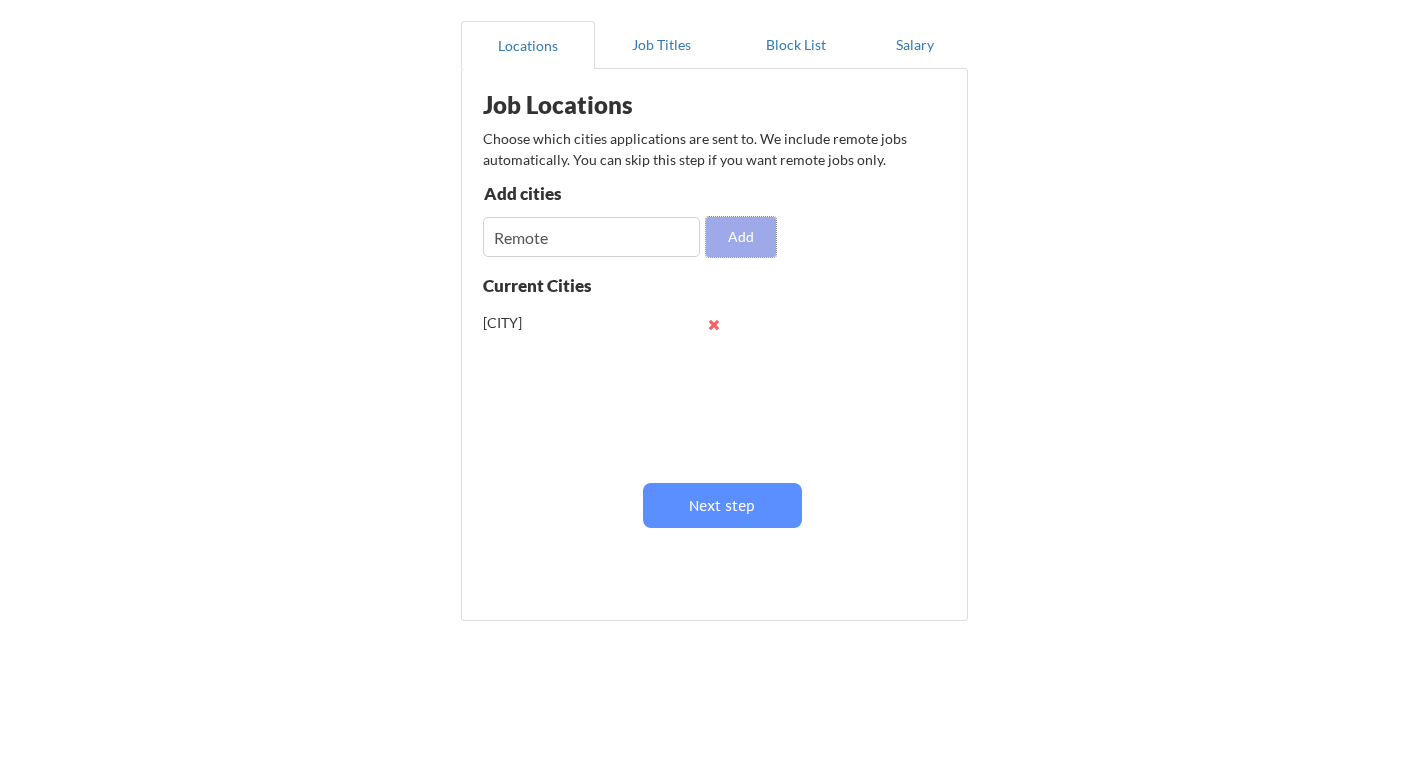 click on "Add" at bounding box center (741, 237) 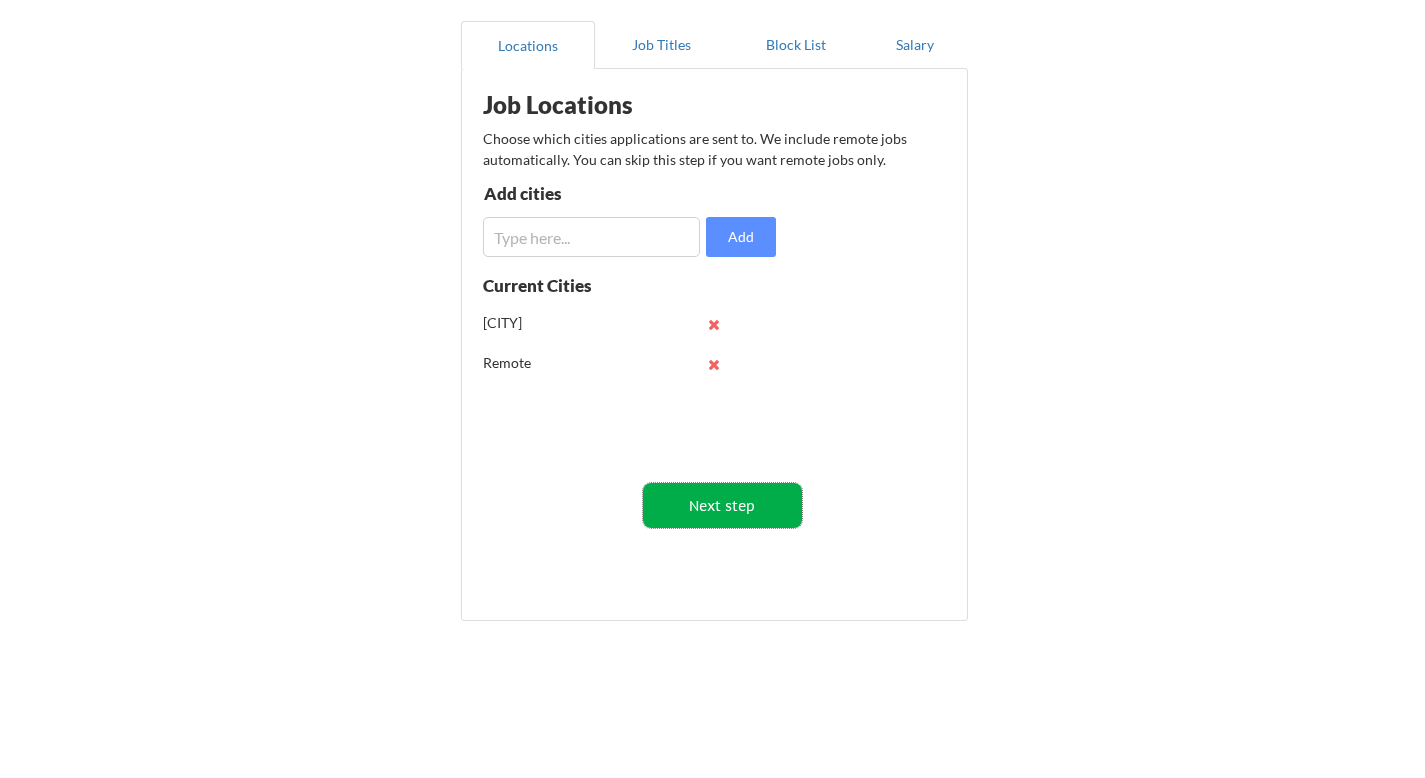 click on "Next step" at bounding box center (722, 505) 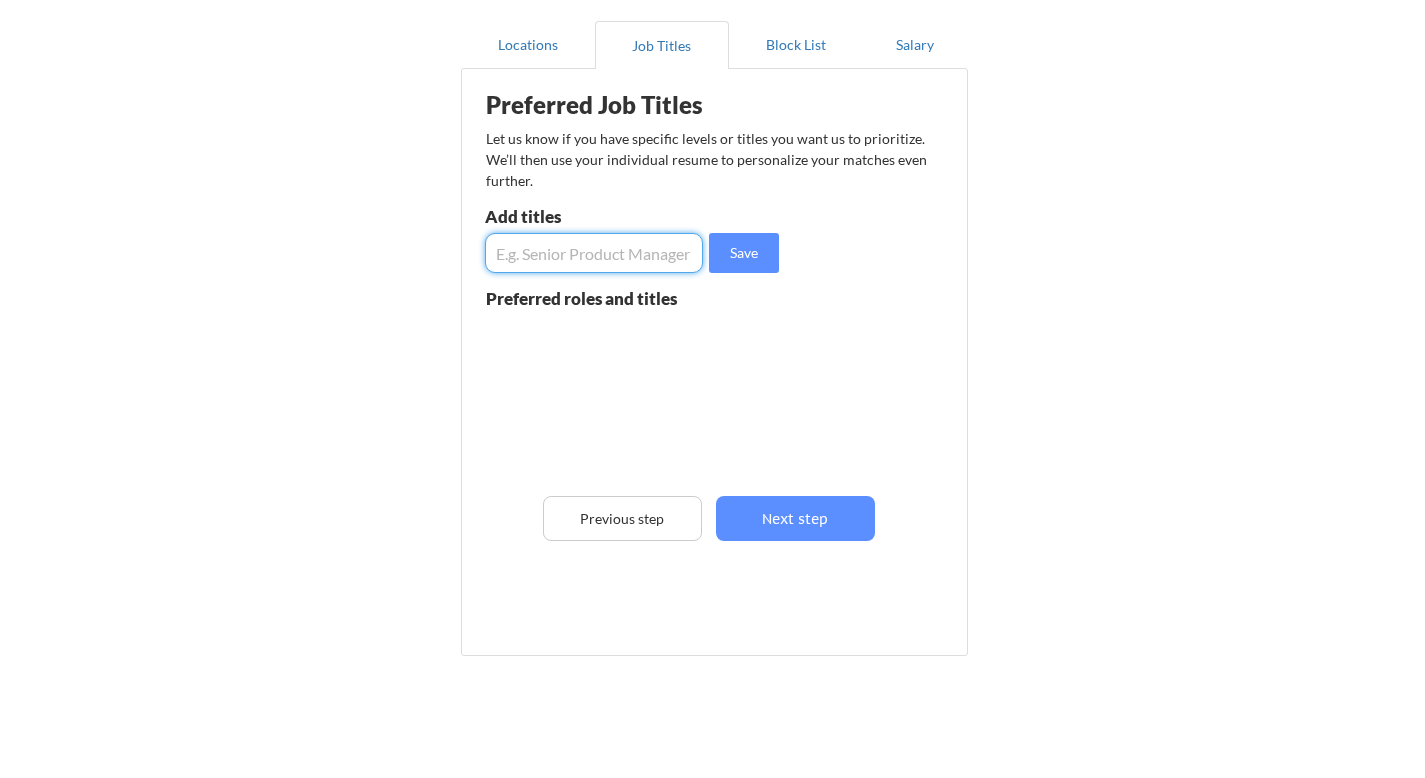 click at bounding box center (594, 253) 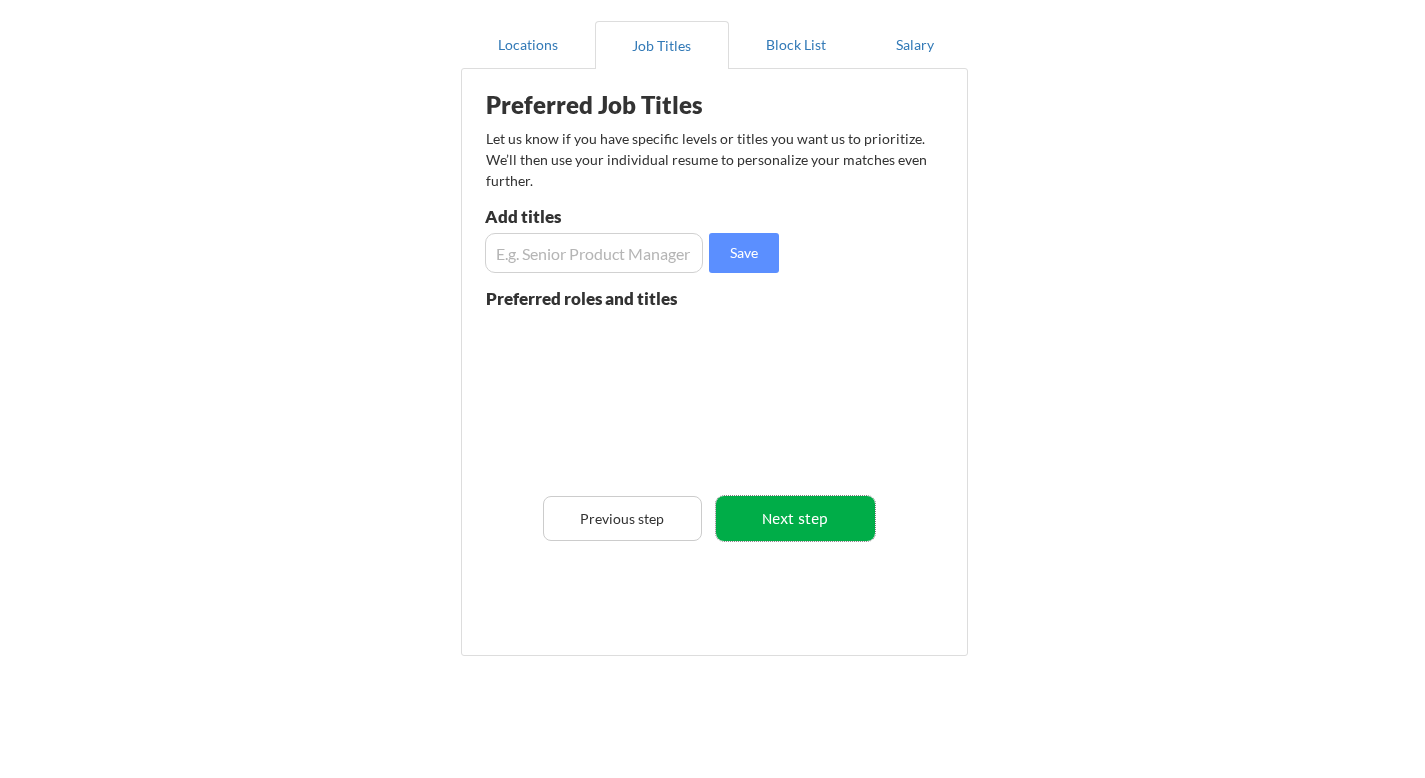 click on "Next step" at bounding box center (795, 518) 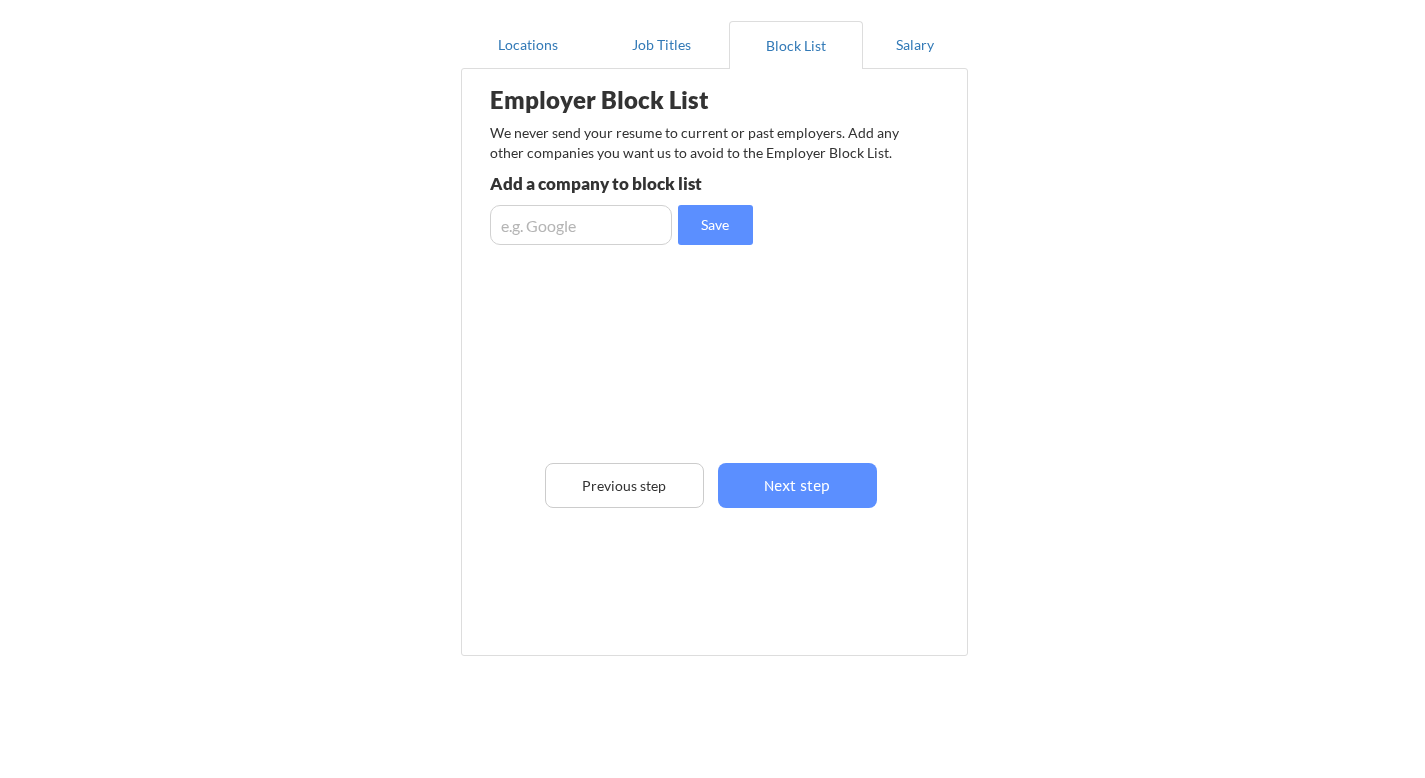 click at bounding box center [581, 225] 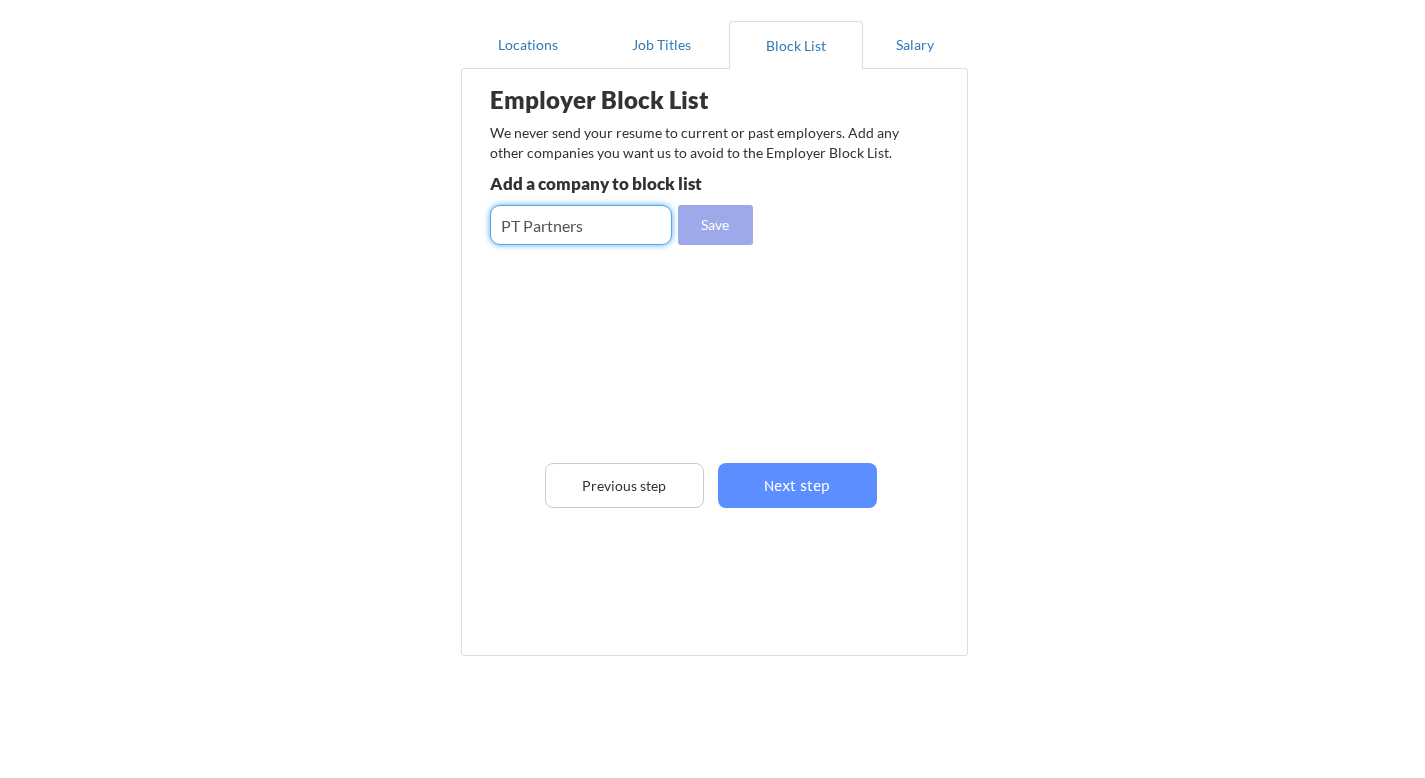 type on "PT Partners" 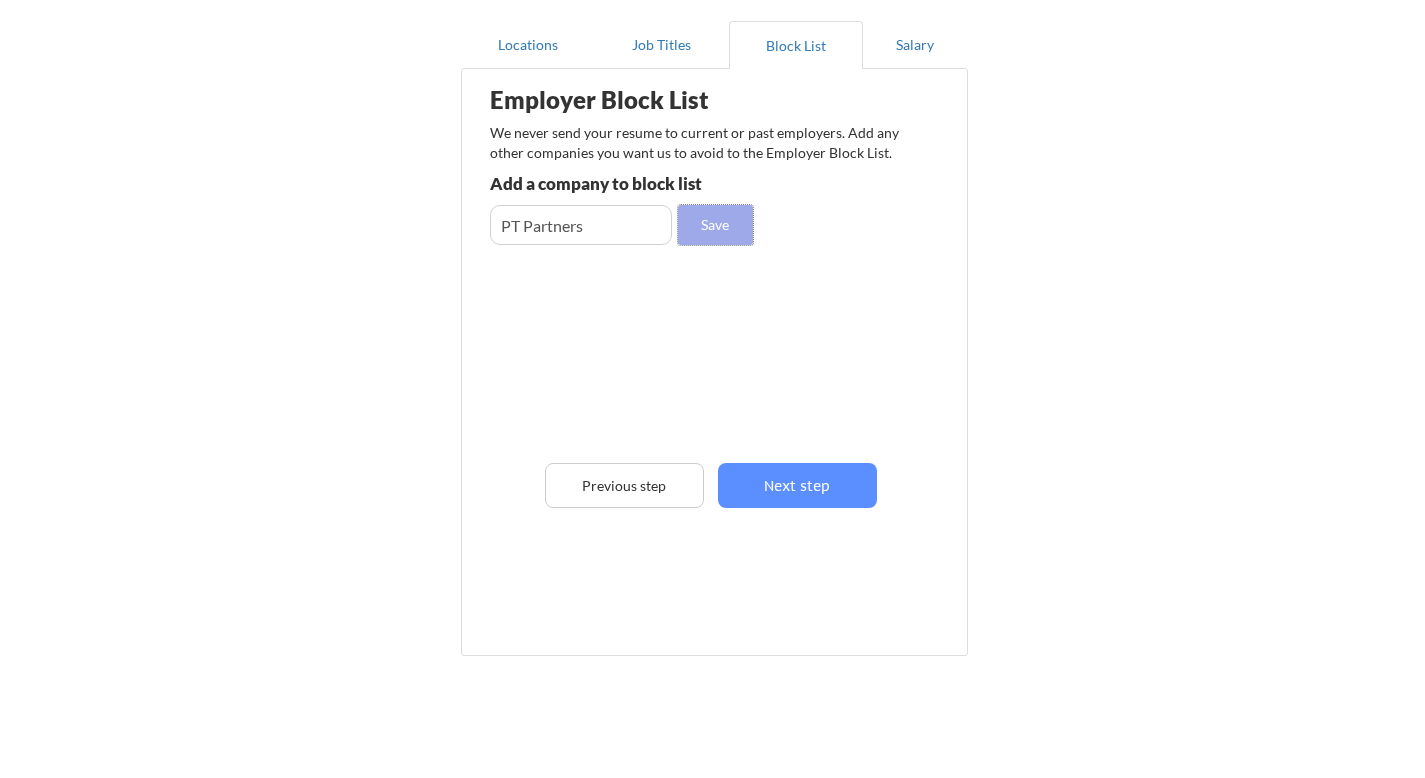 click on "Save" at bounding box center [715, 225] 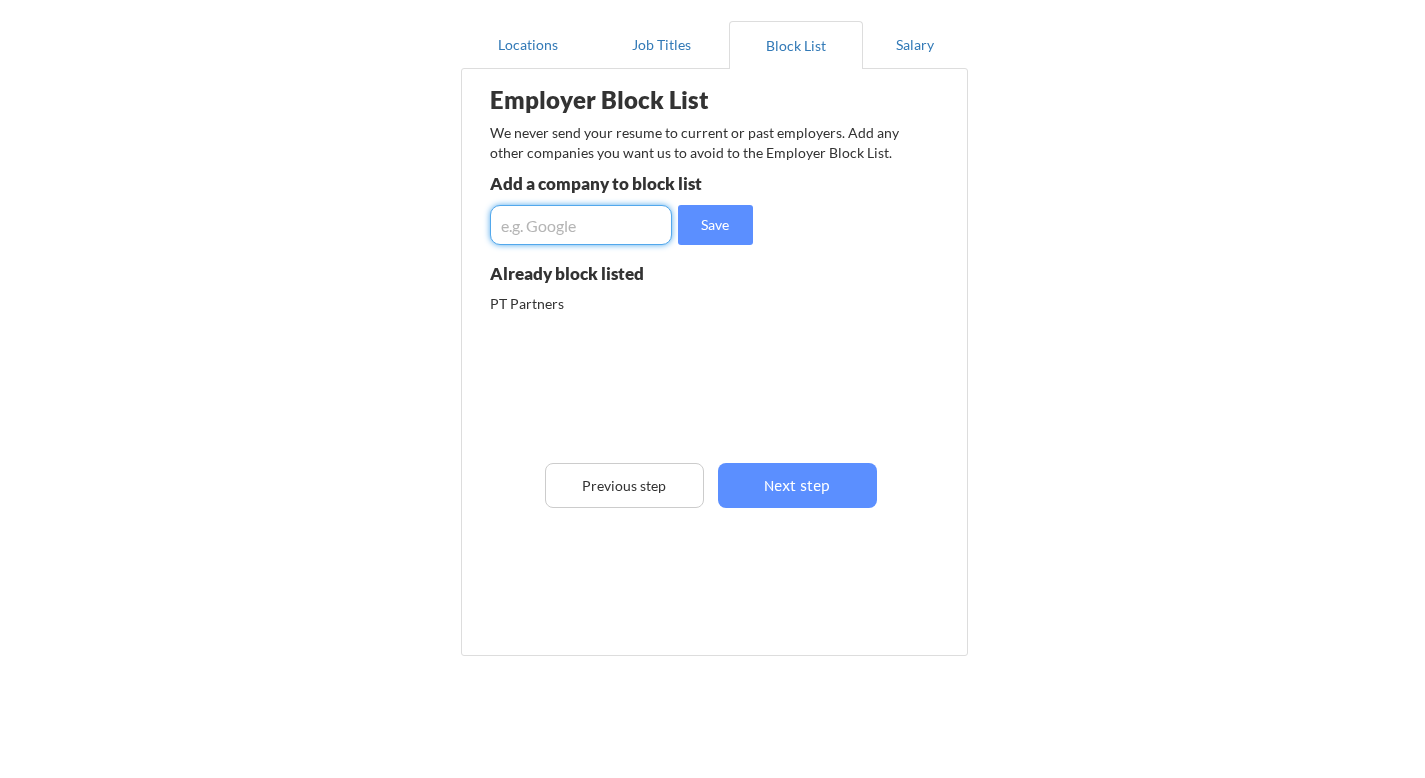 click at bounding box center (581, 225) 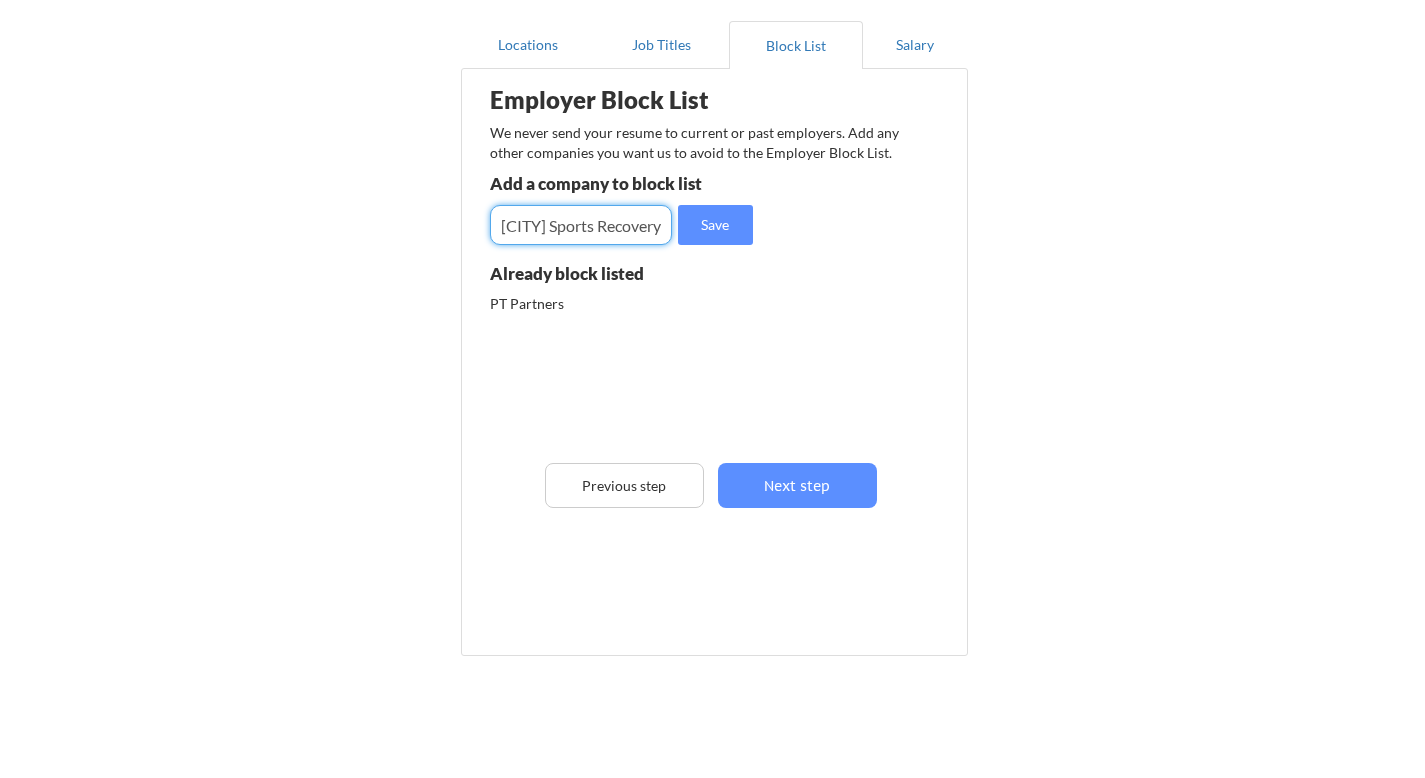 scroll, scrollTop: 0, scrollLeft: 9, axis: horizontal 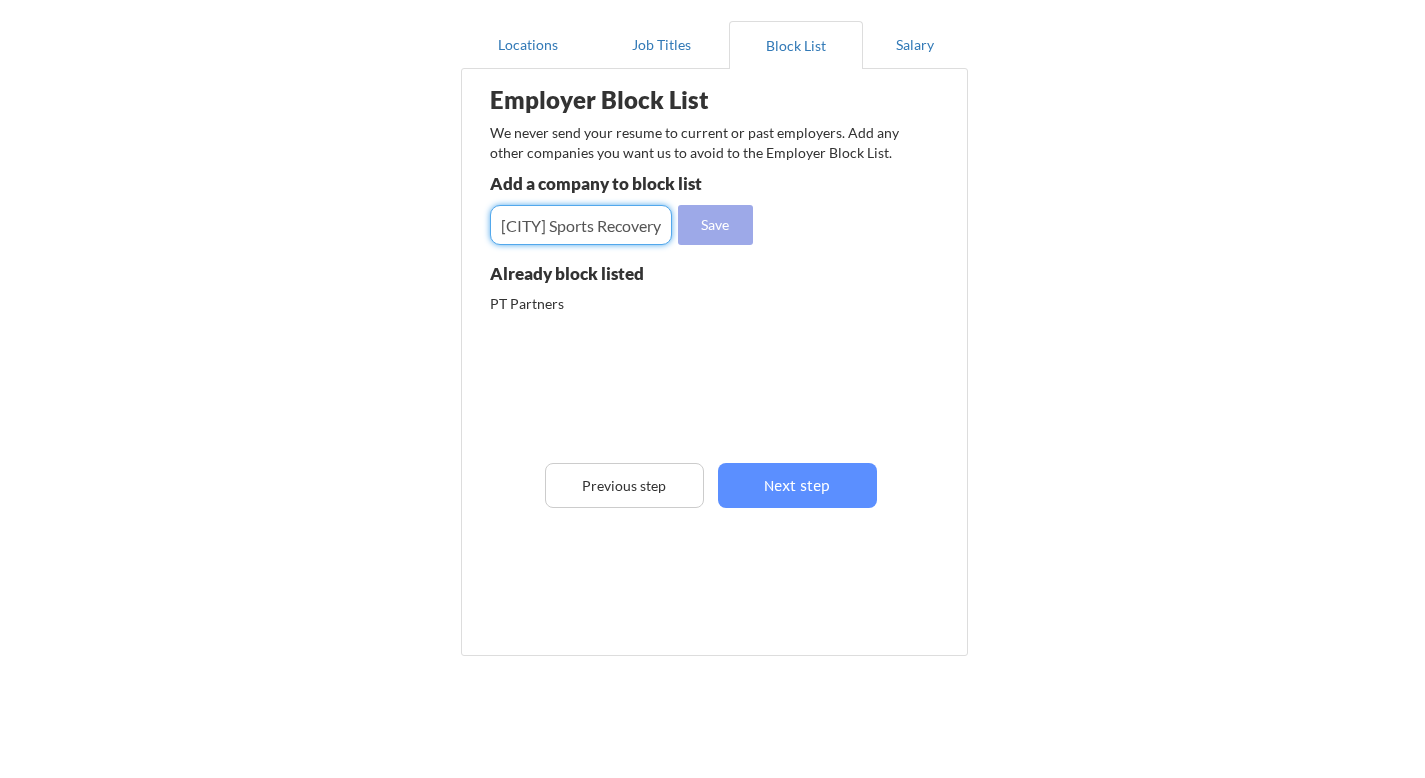 type on "Denver Sports Recovery" 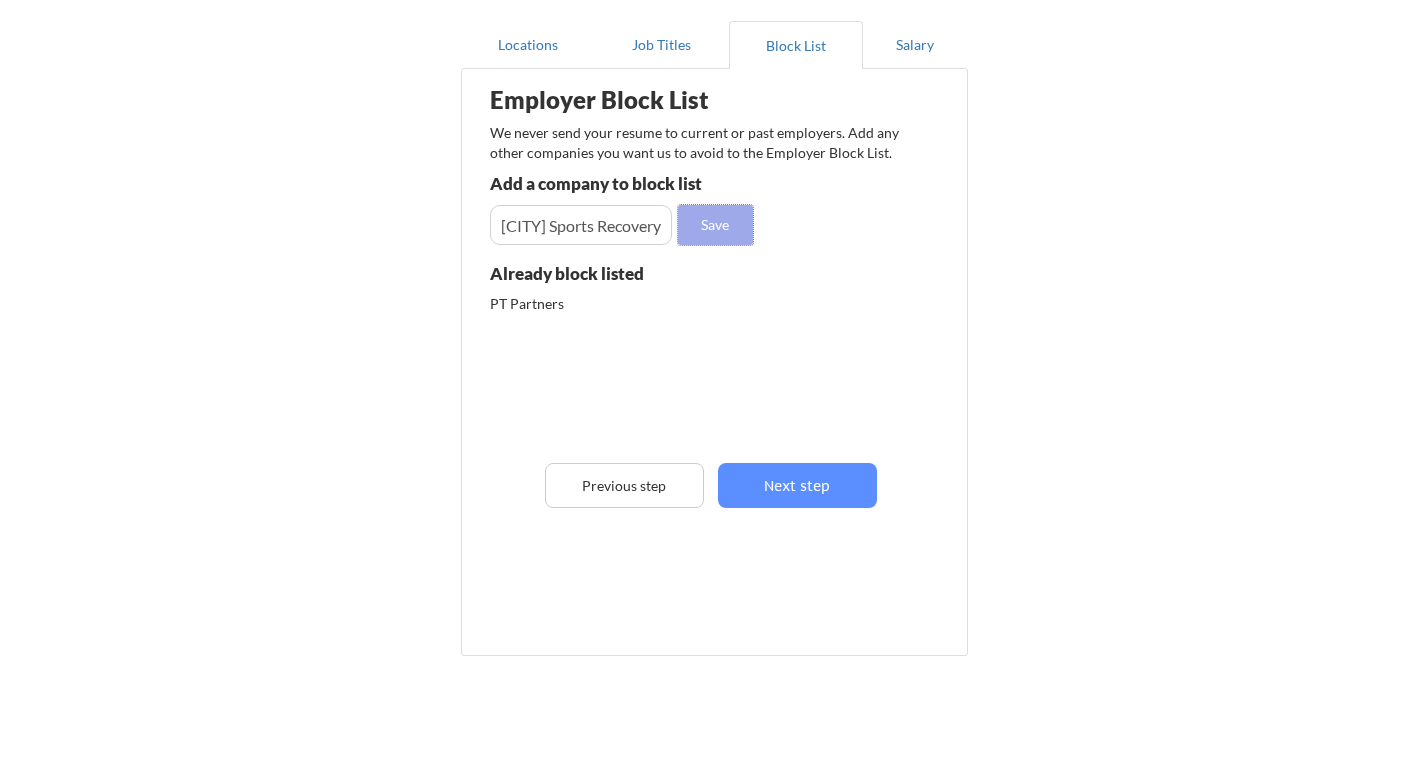 click on "Save" at bounding box center (715, 225) 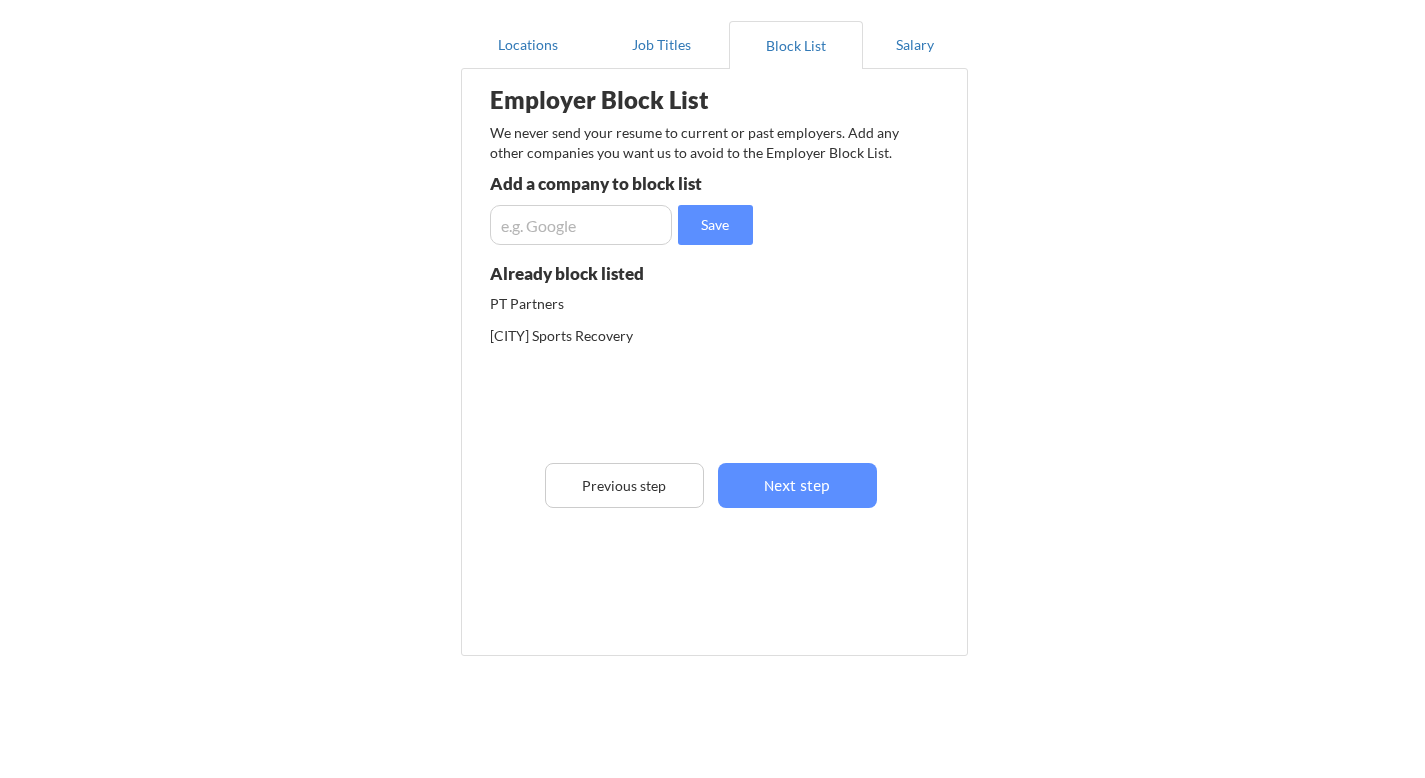 click at bounding box center (581, 225) 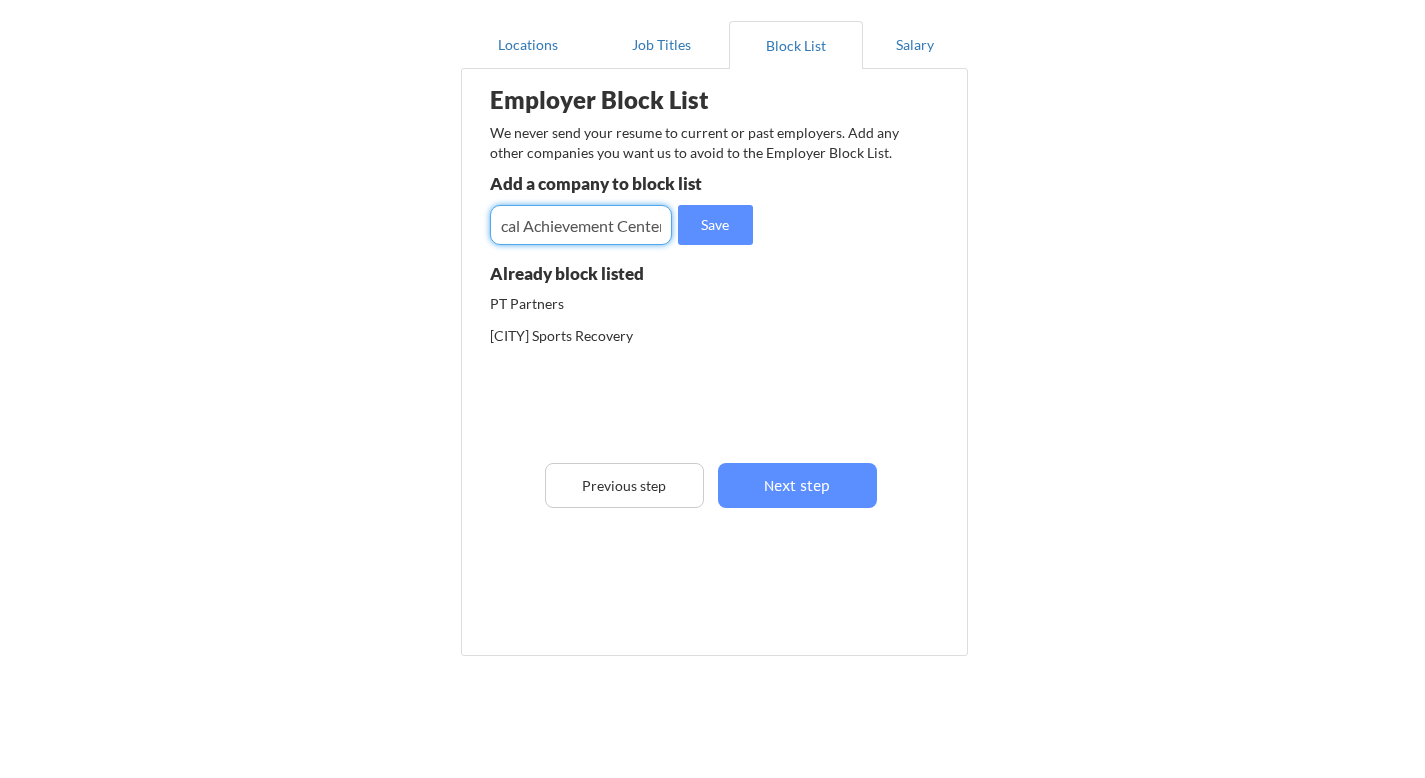 scroll, scrollTop: 0, scrollLeft: 44, axis: horizontal 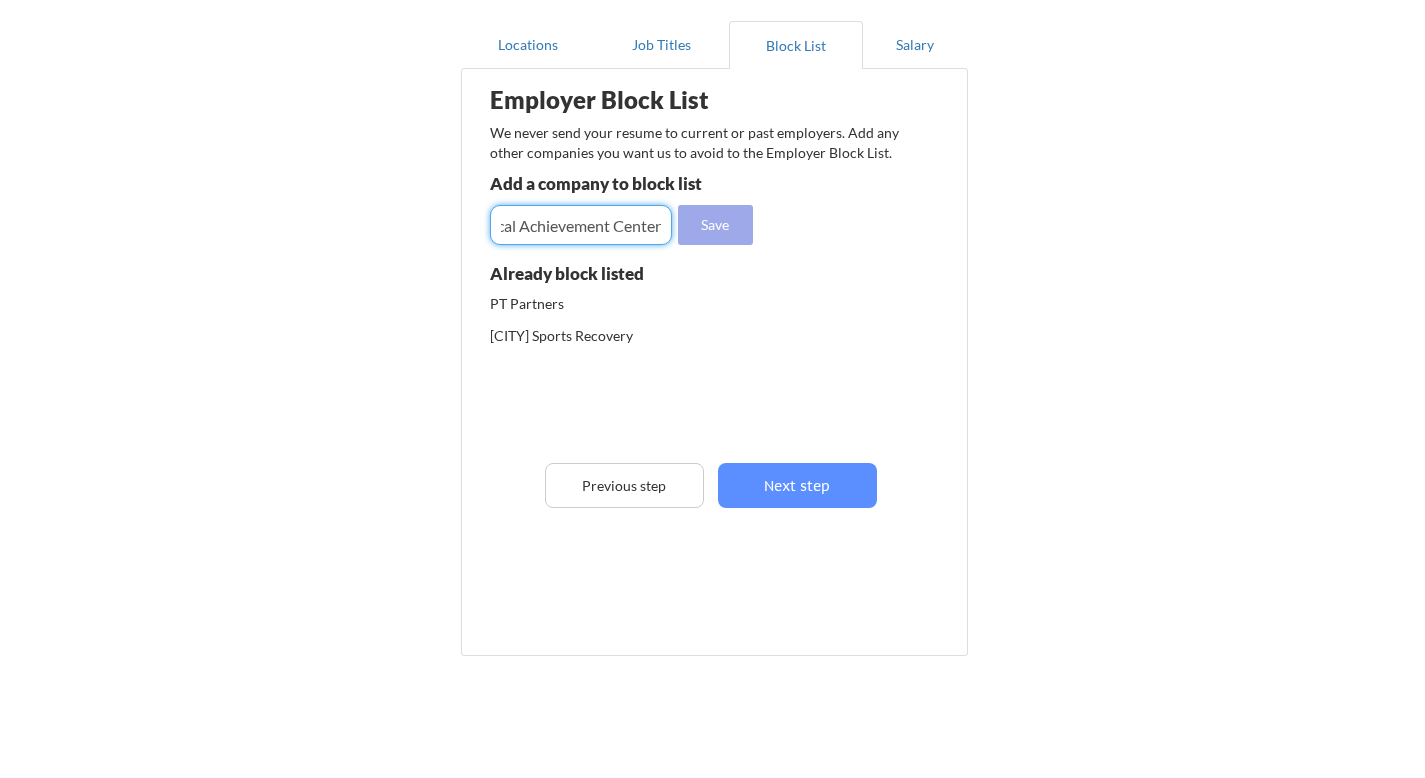 type on "Physical Achievement Center" 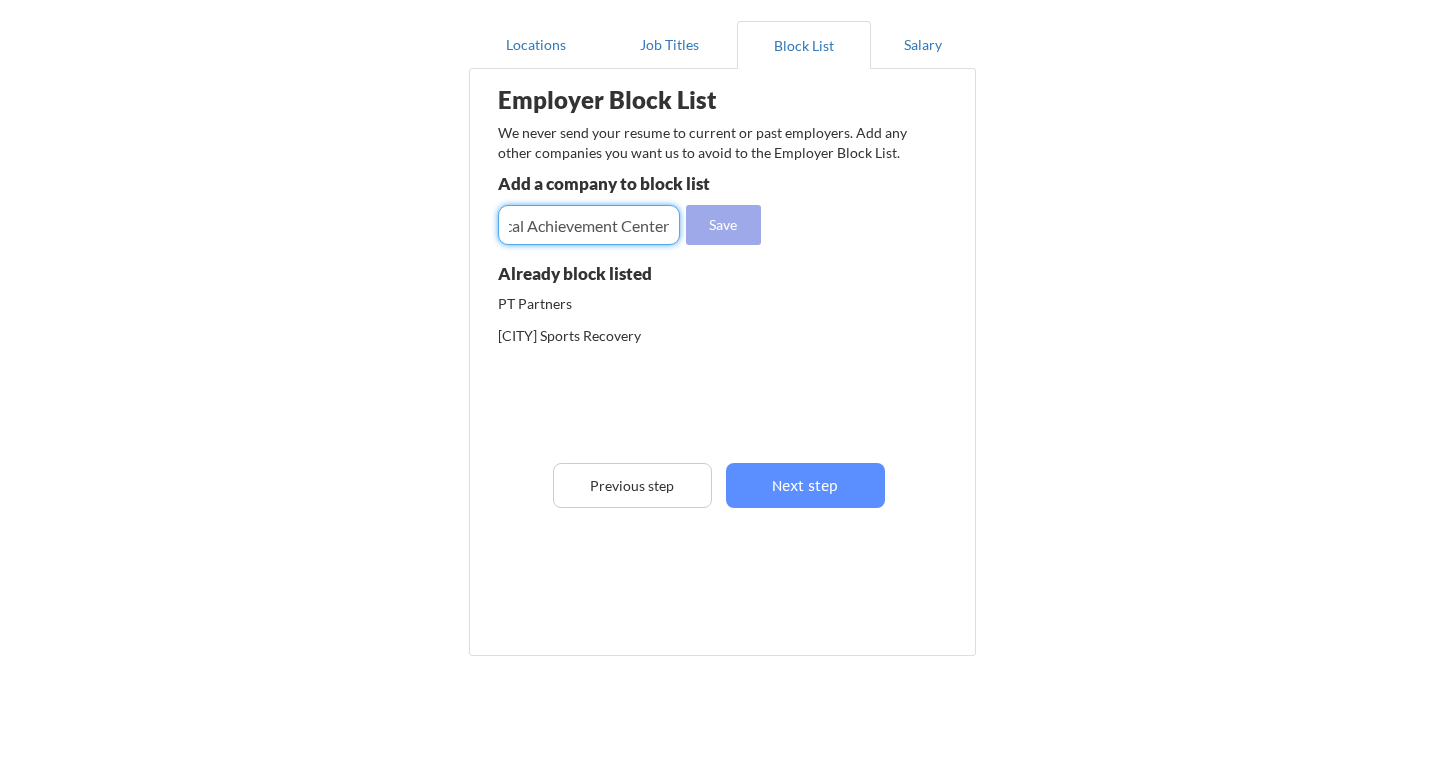 scroll, scrollTop: 0, scrollLeft: 0, axis: both 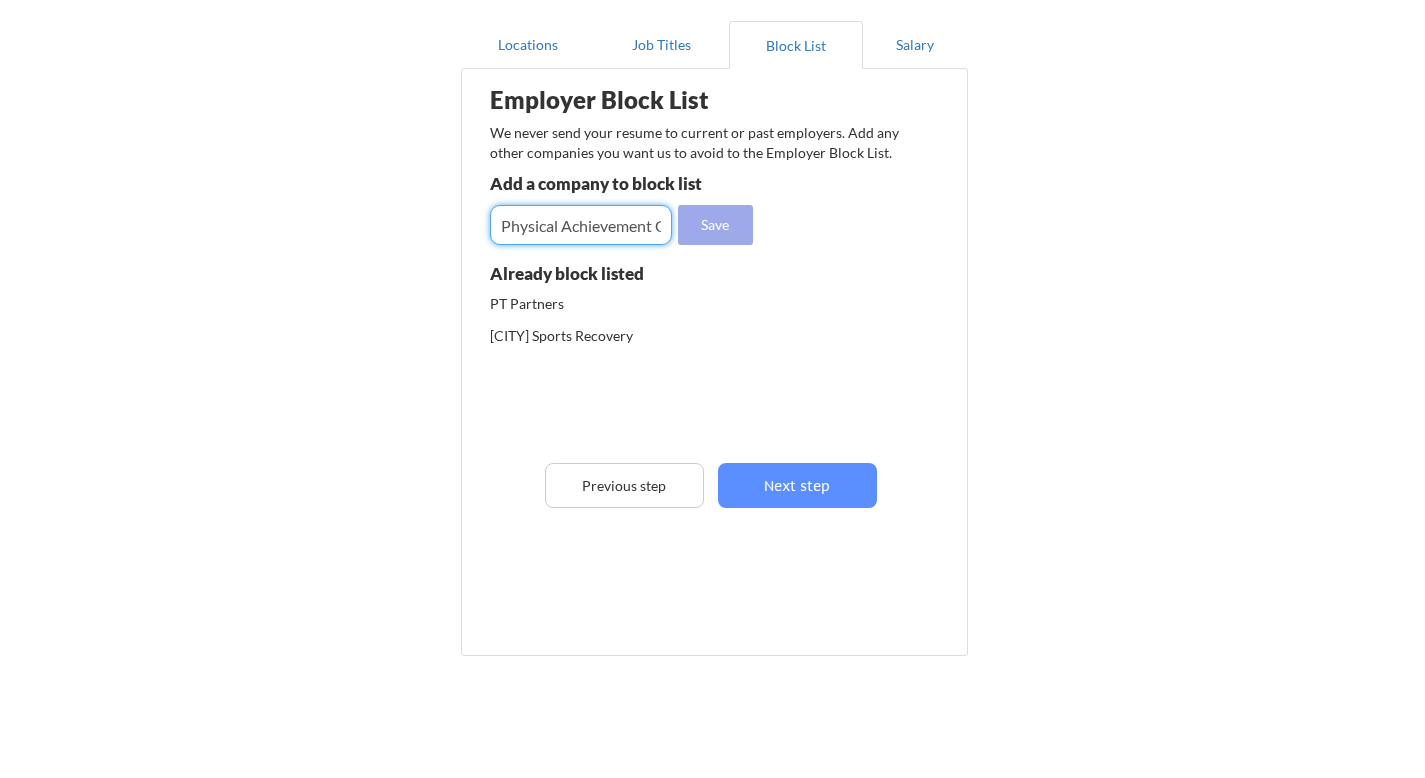 click on "Save" at bounding box center (715, 225) 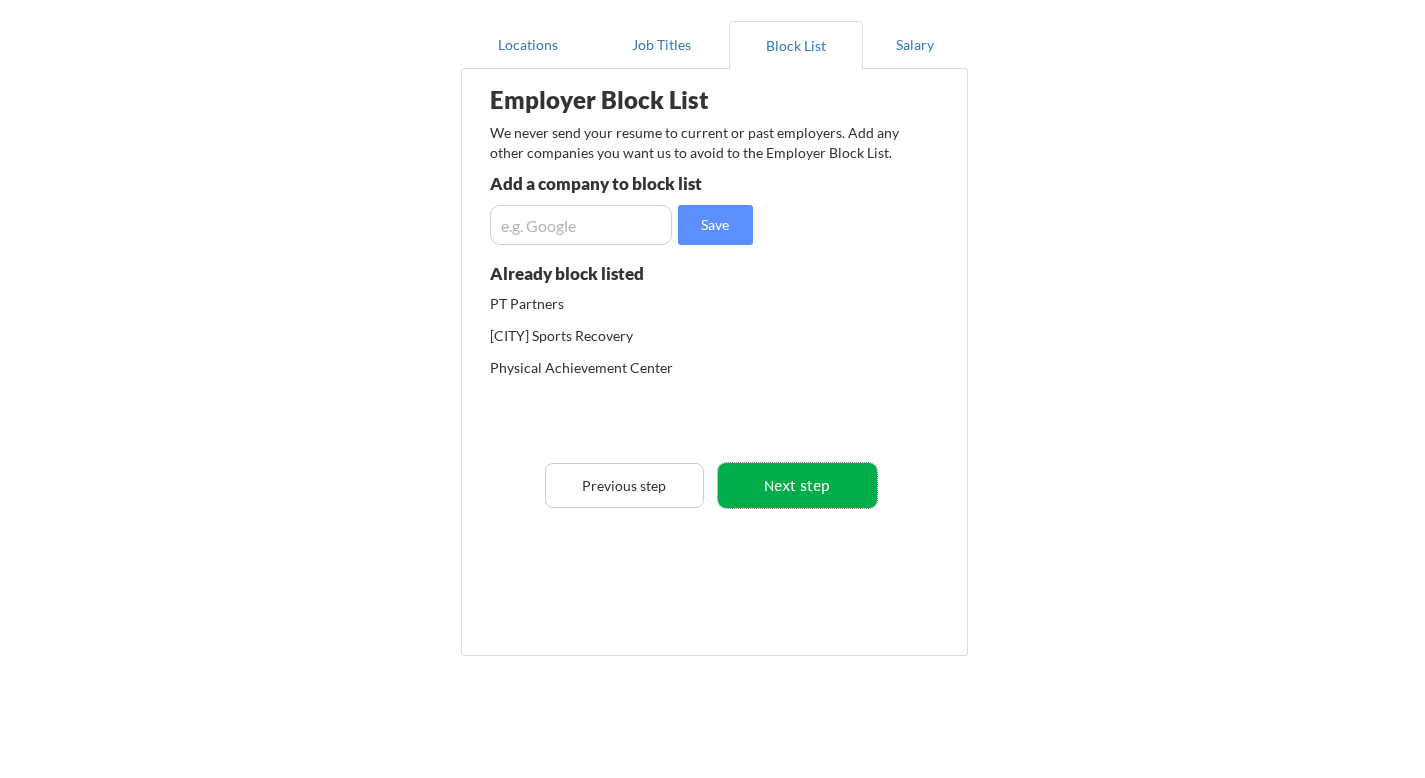 click on "Next step" at bounding box center (797, 485) 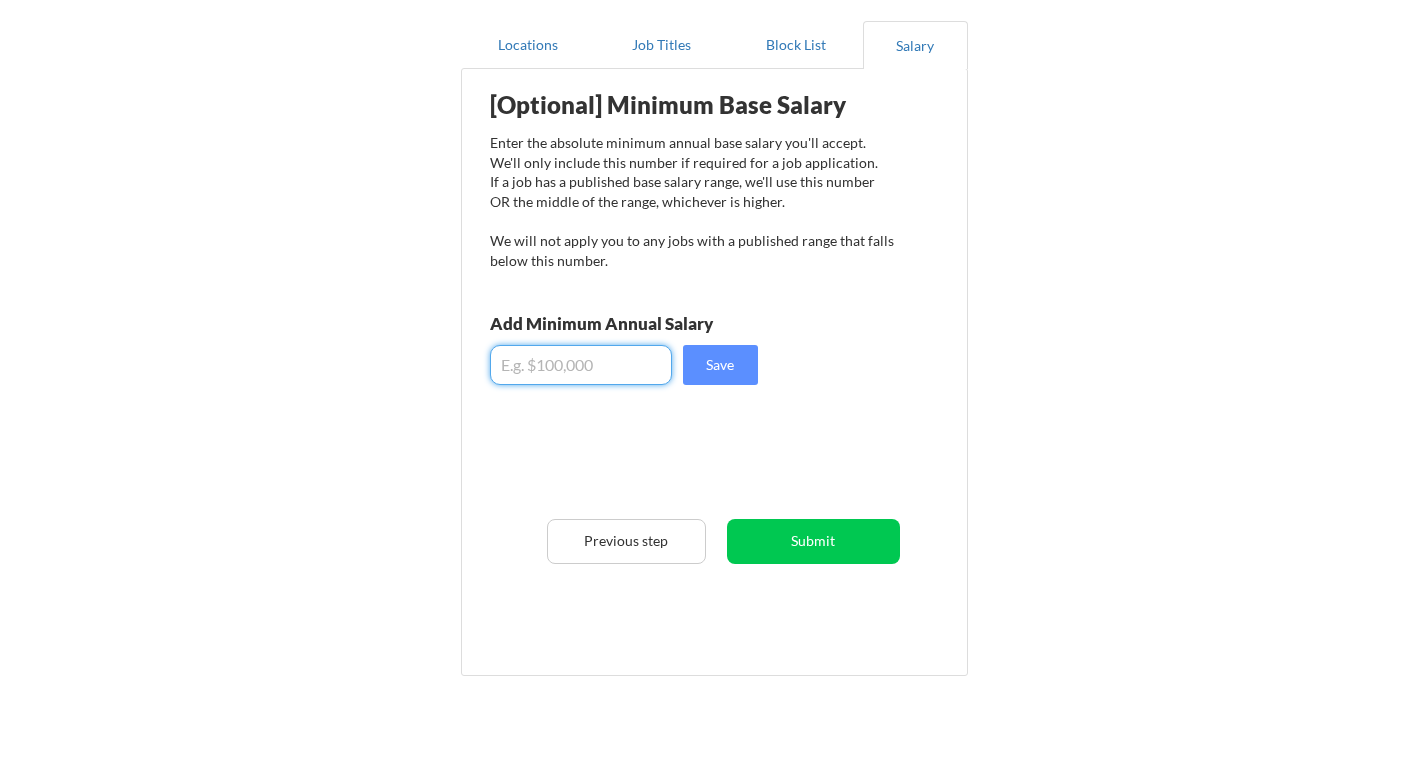 click at bounding box center (581, 365) 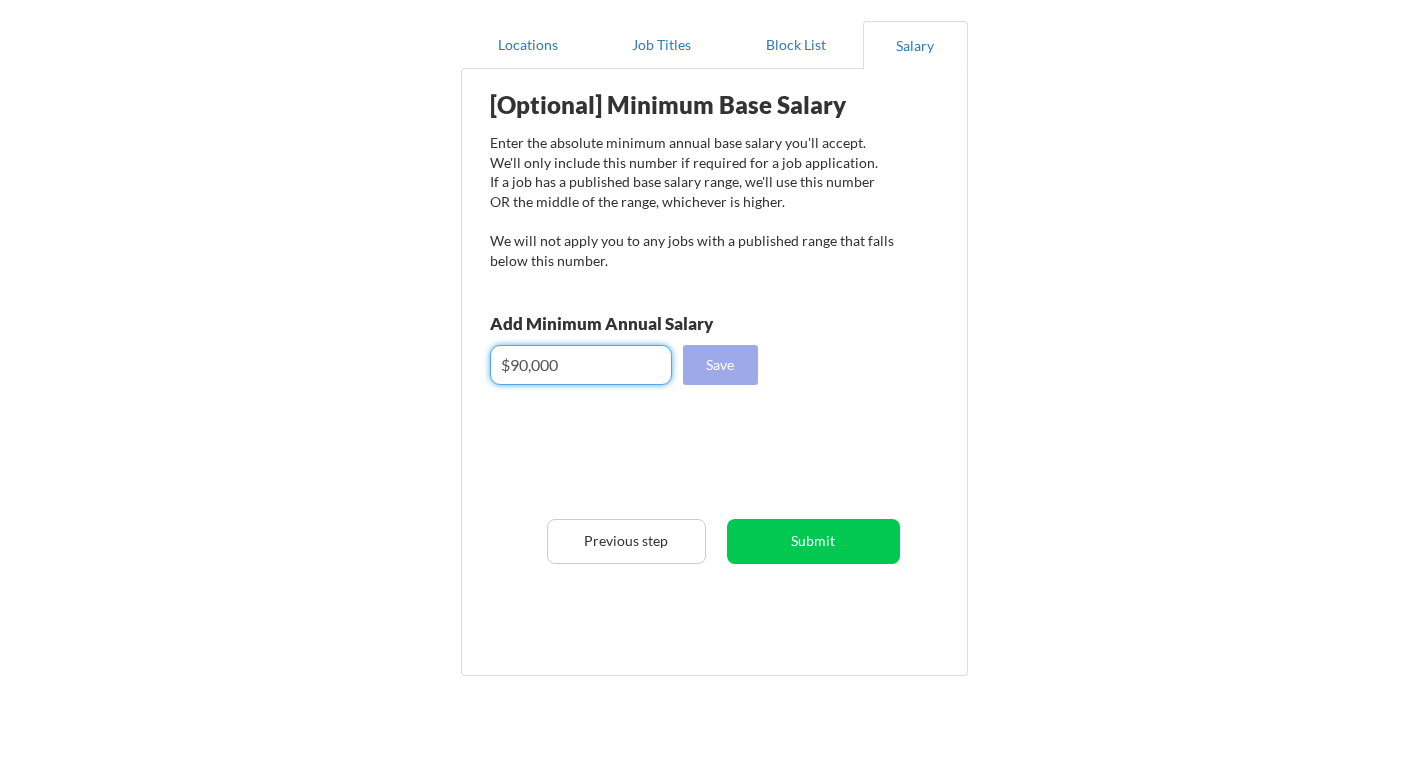 type on "$90,000" 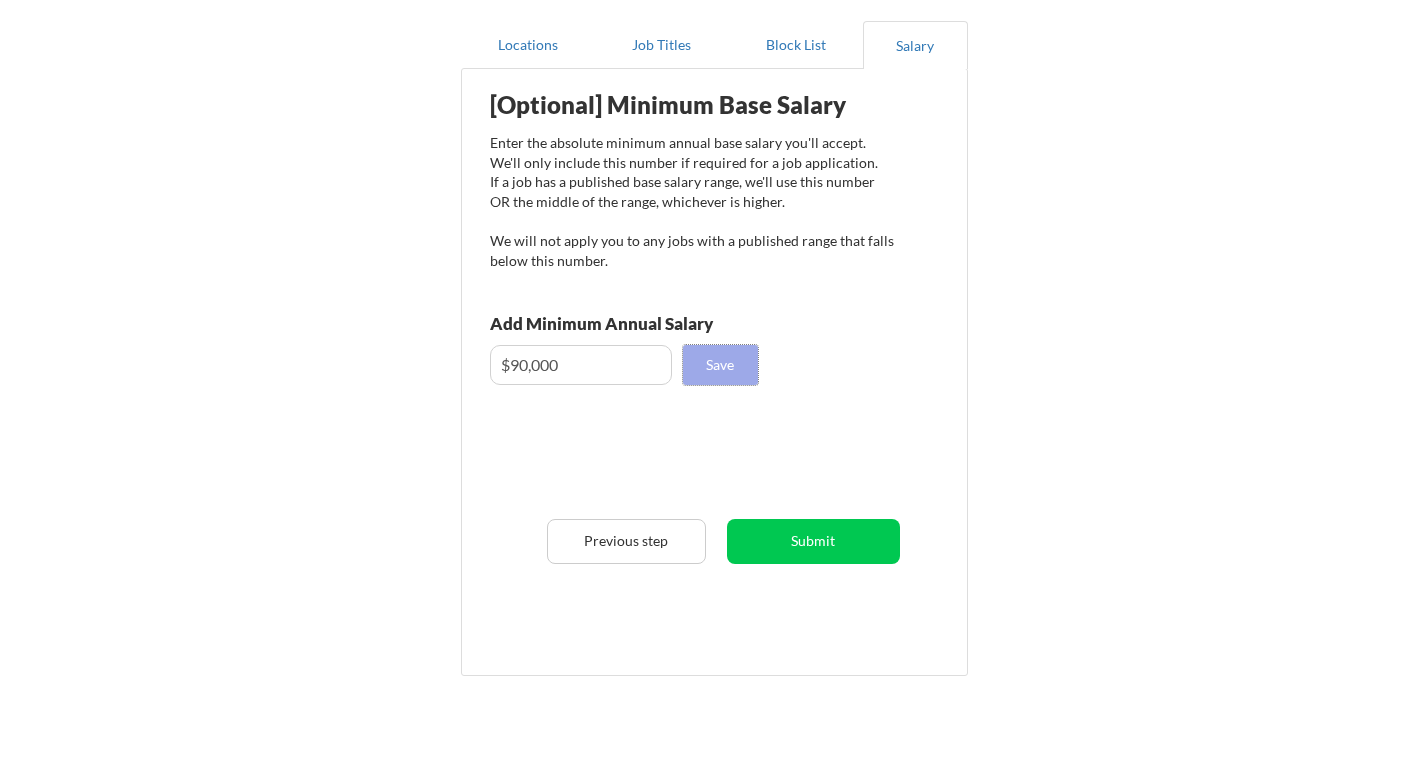 click on "Save" at bounding box center [720, 365] 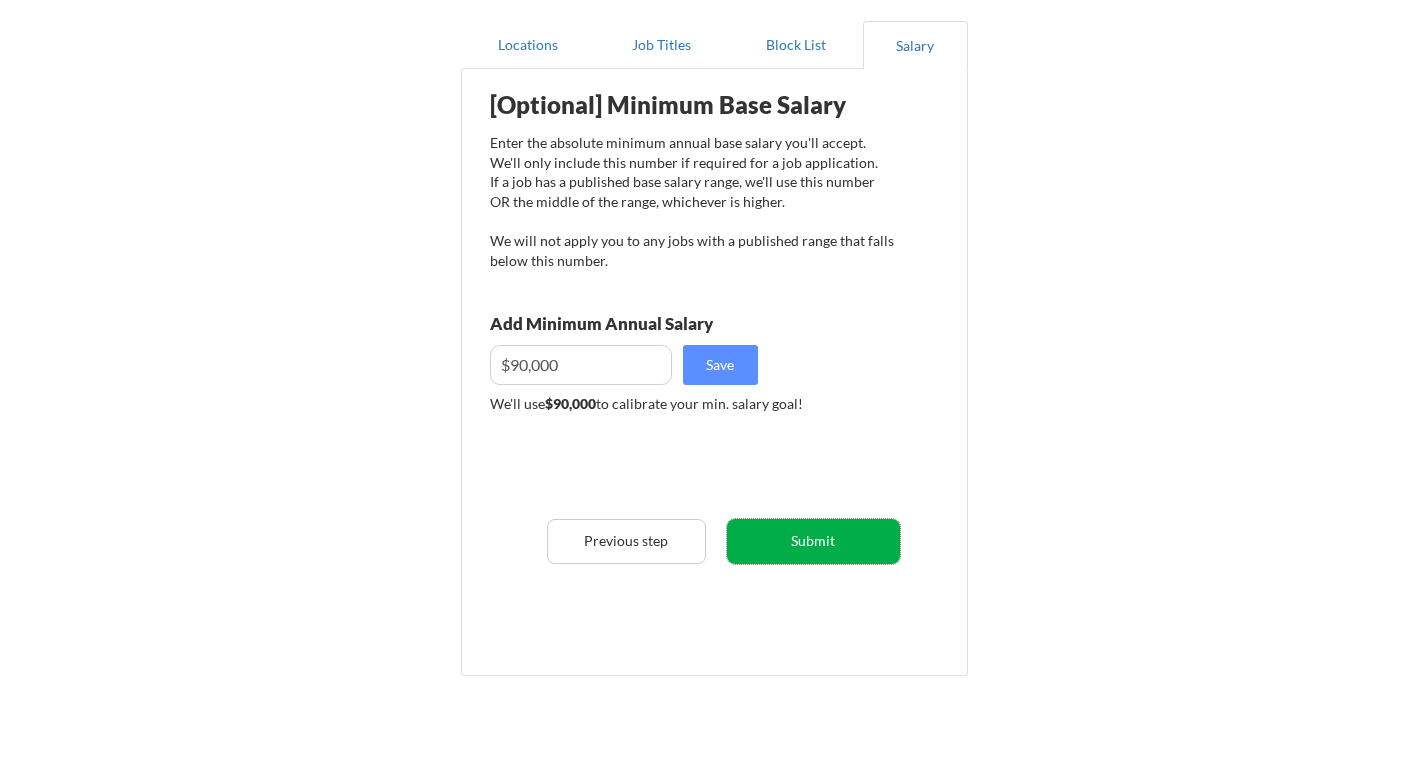 click on "Submit" at bounding box center [813, 541] 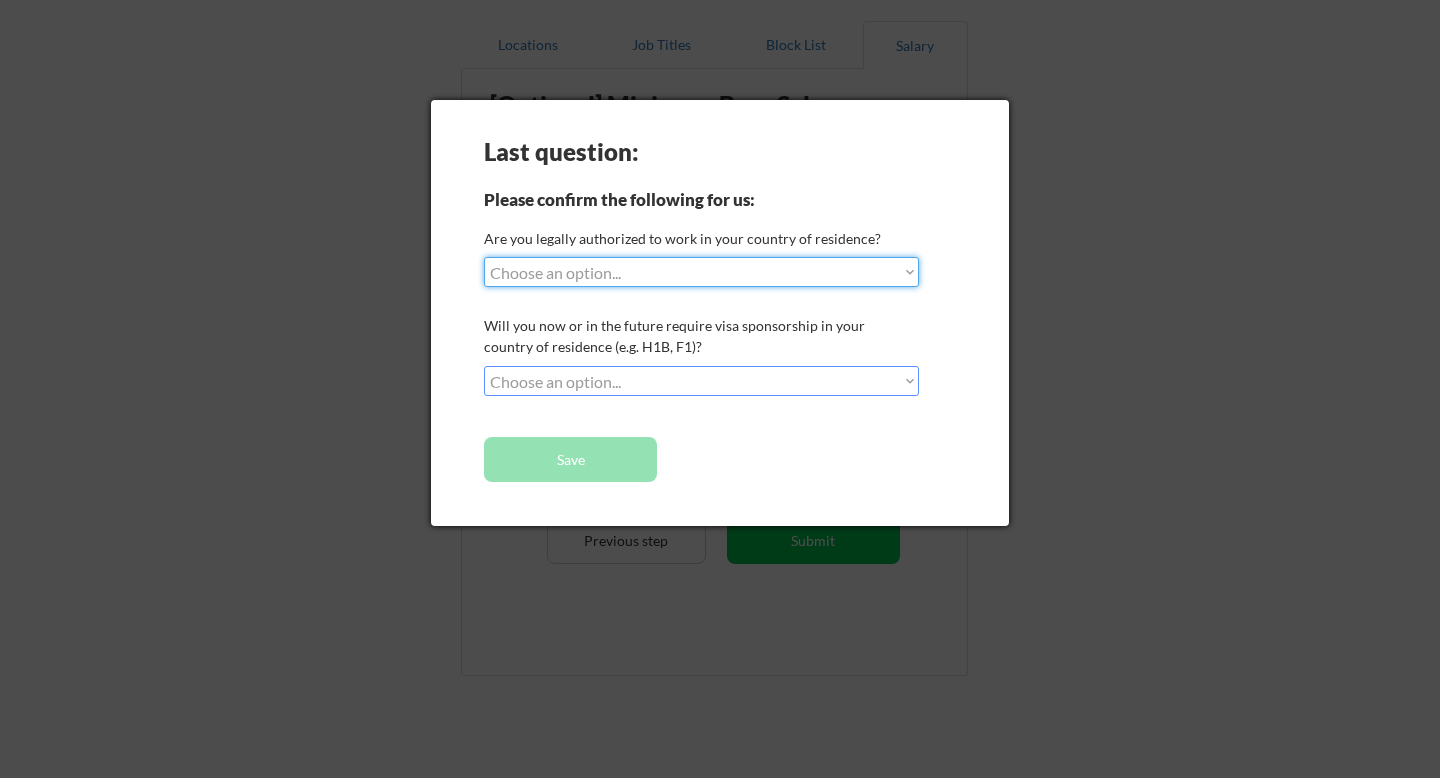 click on "Choose an option... Yes, I am a US Citizen Yes, I am a Canadian Citizen Yes, I am a US Green Card Holder Yes, I am an Other Permanent Resident Yes, I am here on a visa (H1B, OPT, etc.) No, I am not (yet) authorized" at bounding box center [701, 272] 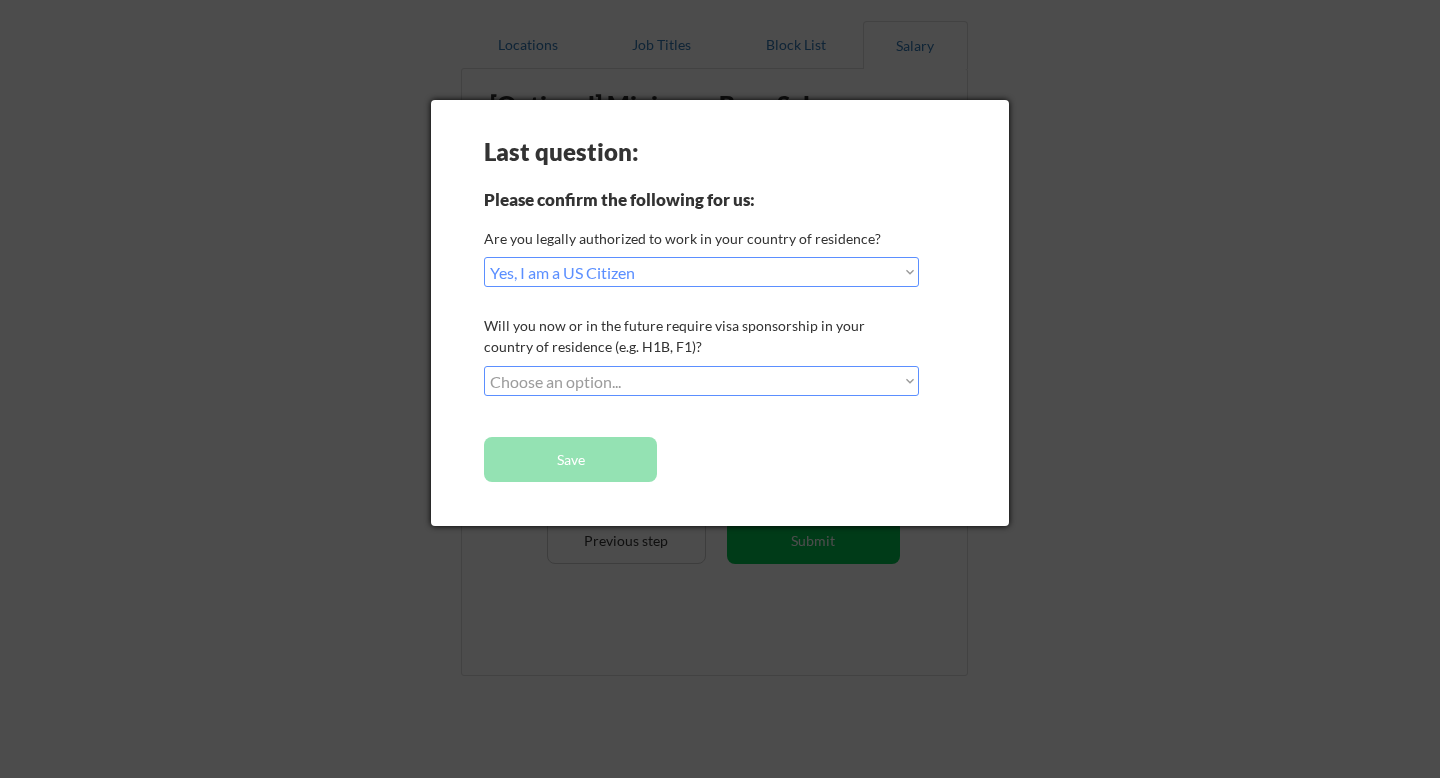 click on "Choose an option... No, I will not need sponsorship Yes, I will need sponsorship" at bounding box center (701, 381) 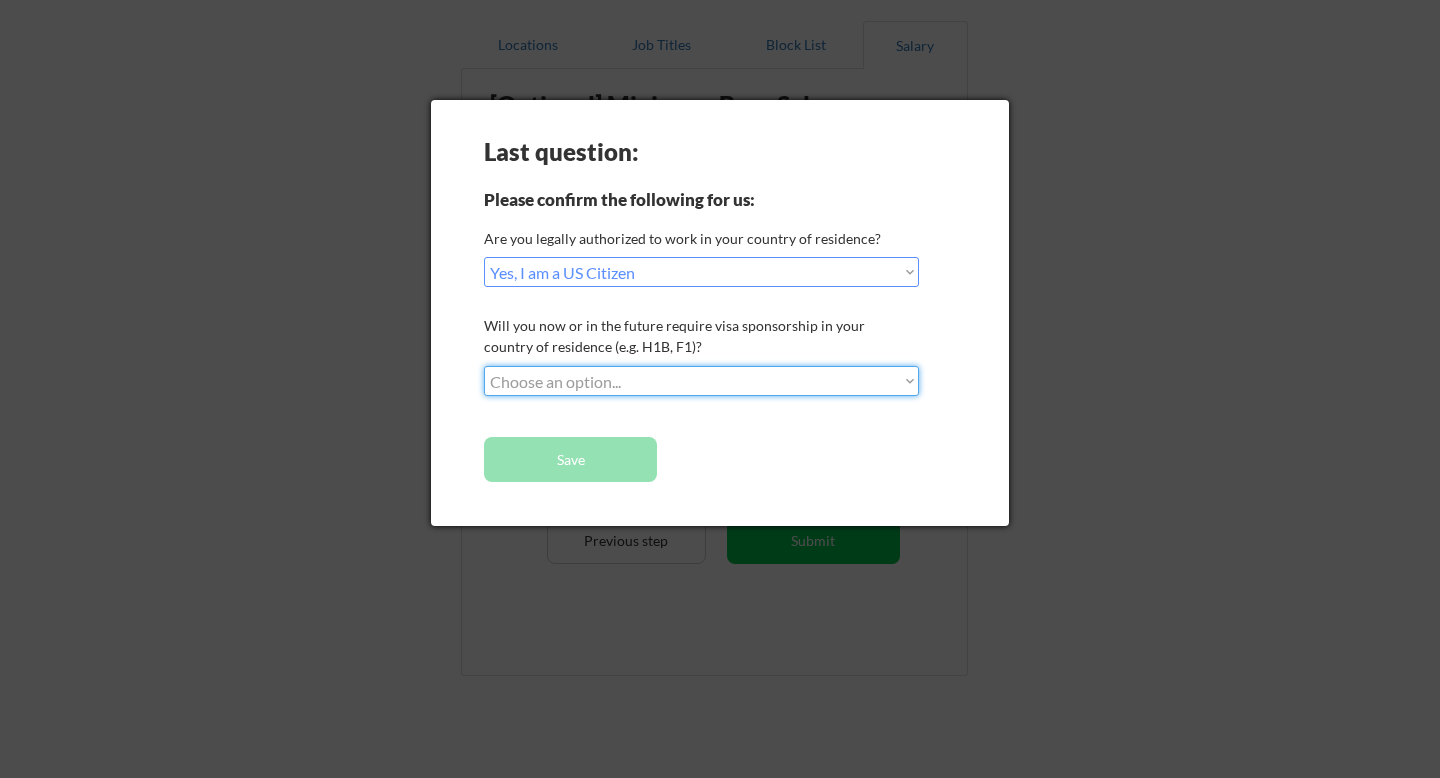 select on ""no__i_will_not_need_sponsorship"" 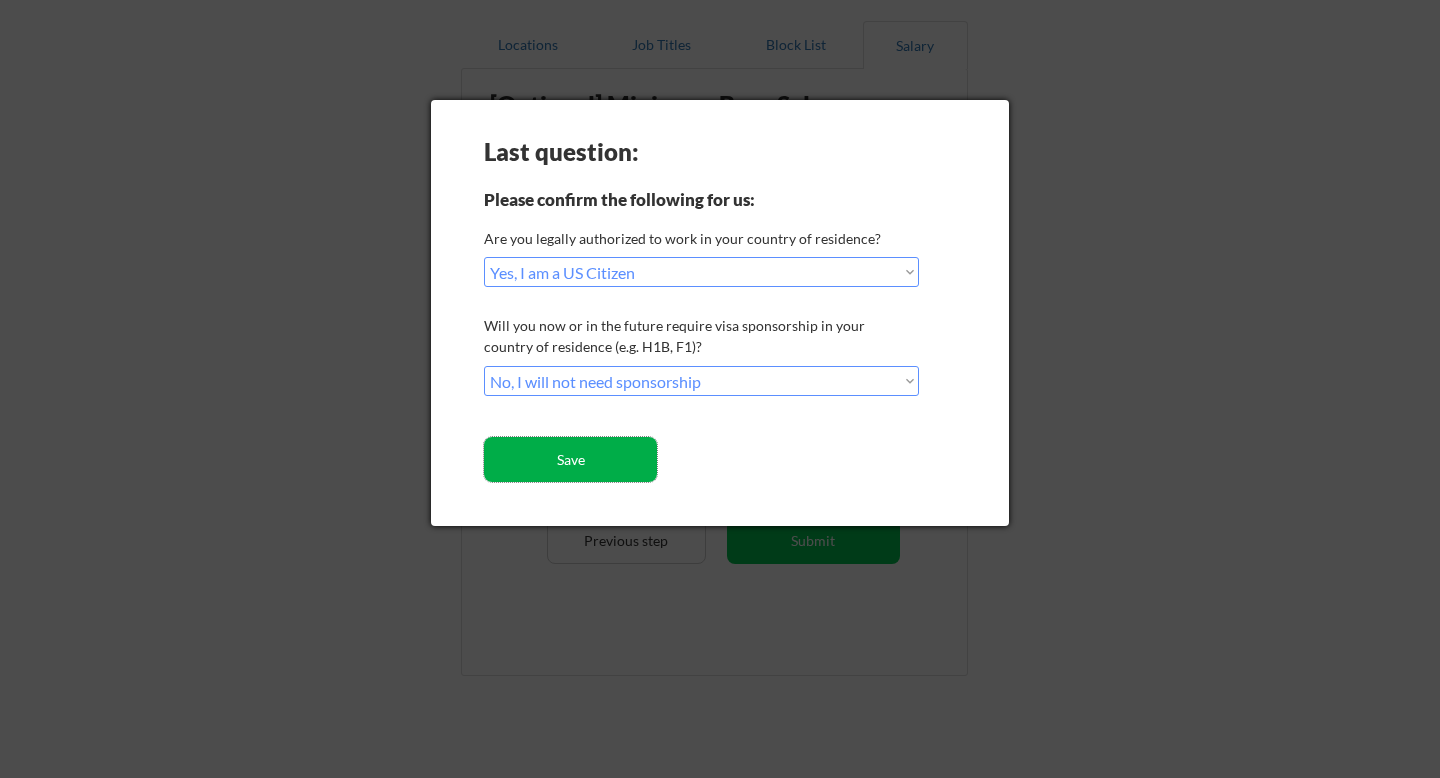 click on "Save" at bounding box center (570, 459) 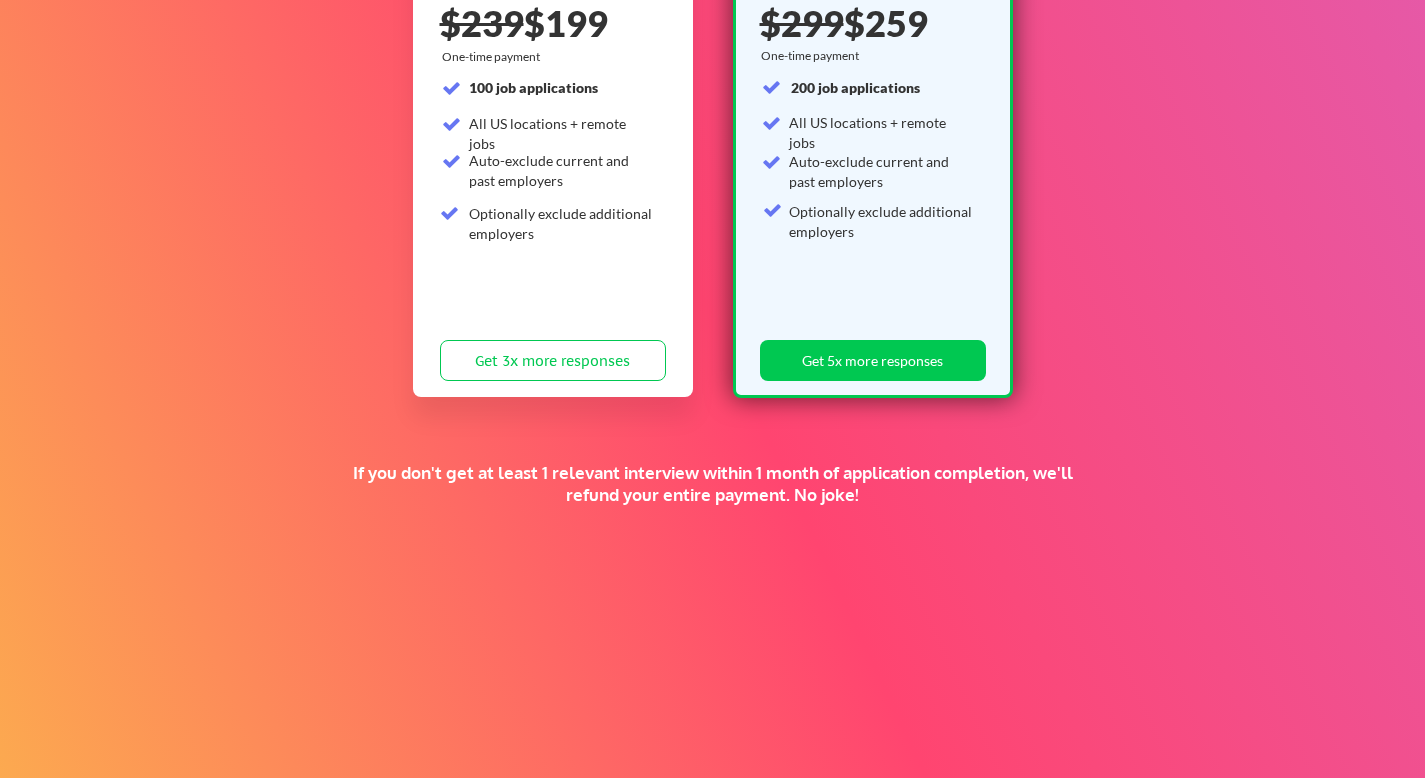 scroll, scrollTop: 0, scrollLeft: 0, axis: both 